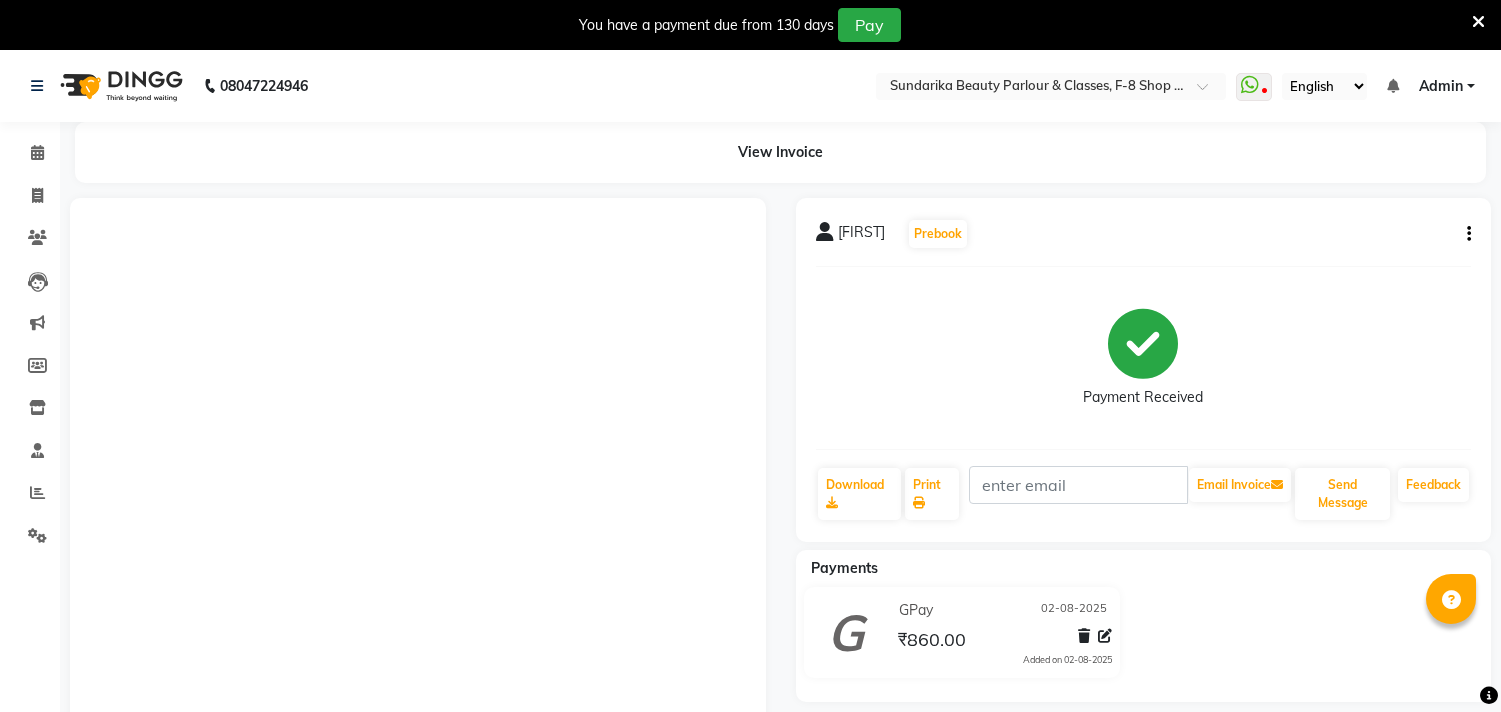 scroll, scrollTop: 317, scrollLeft: 0, axis: vertical 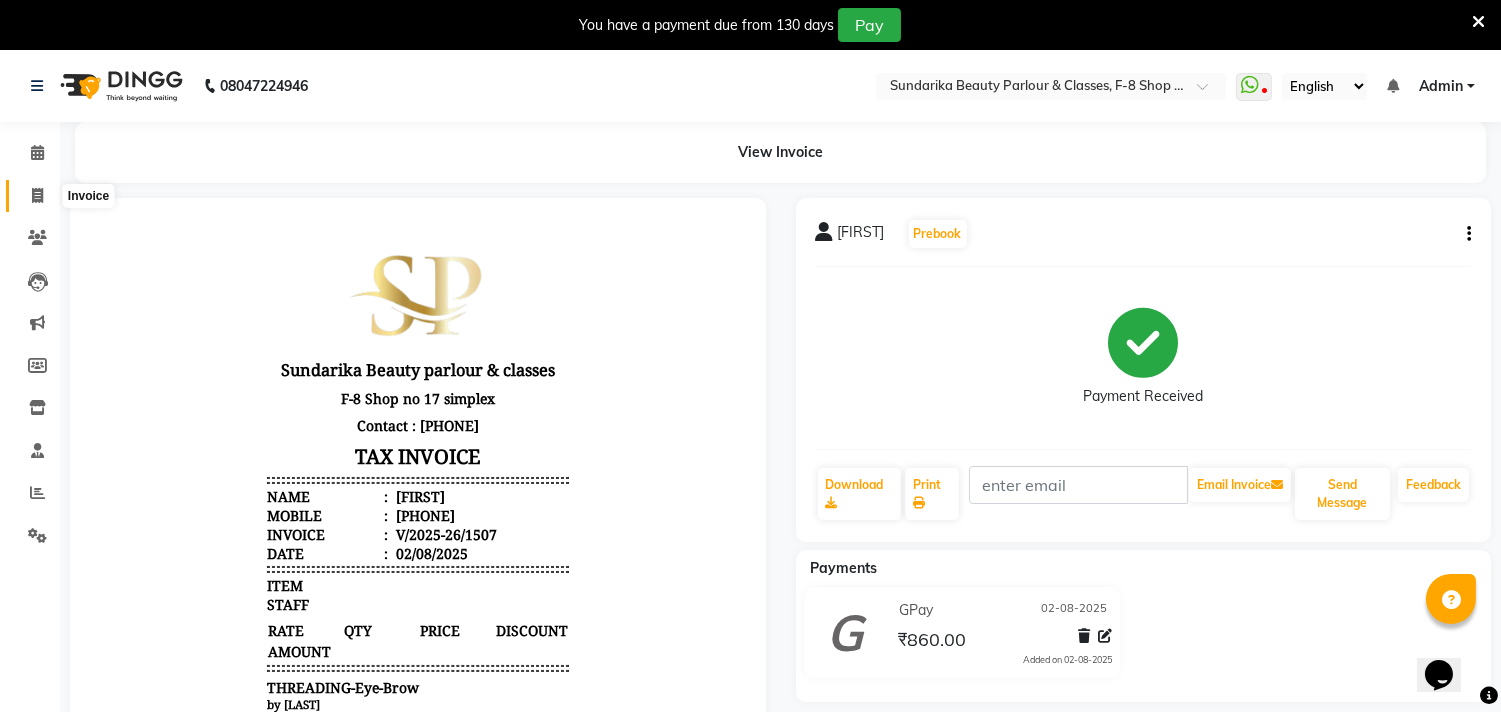 click 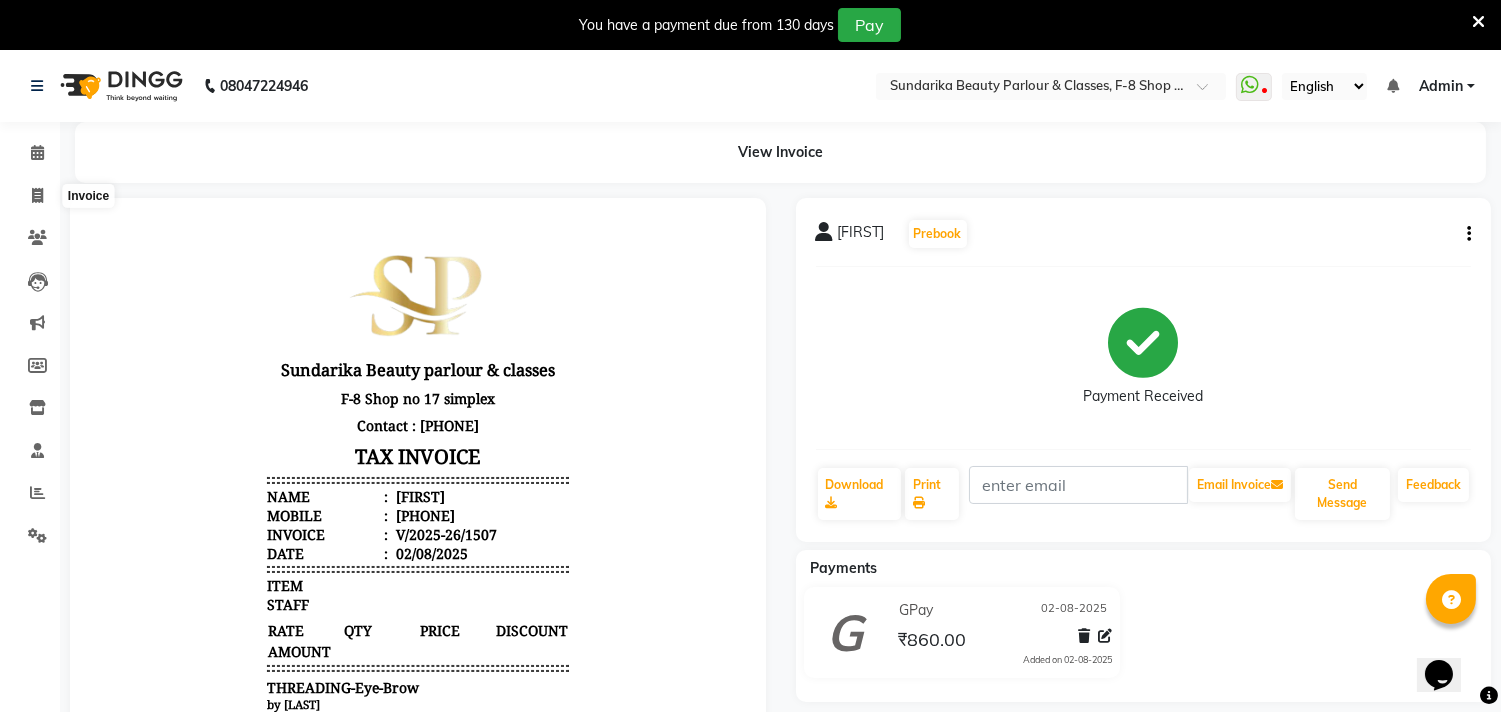 select on "service" 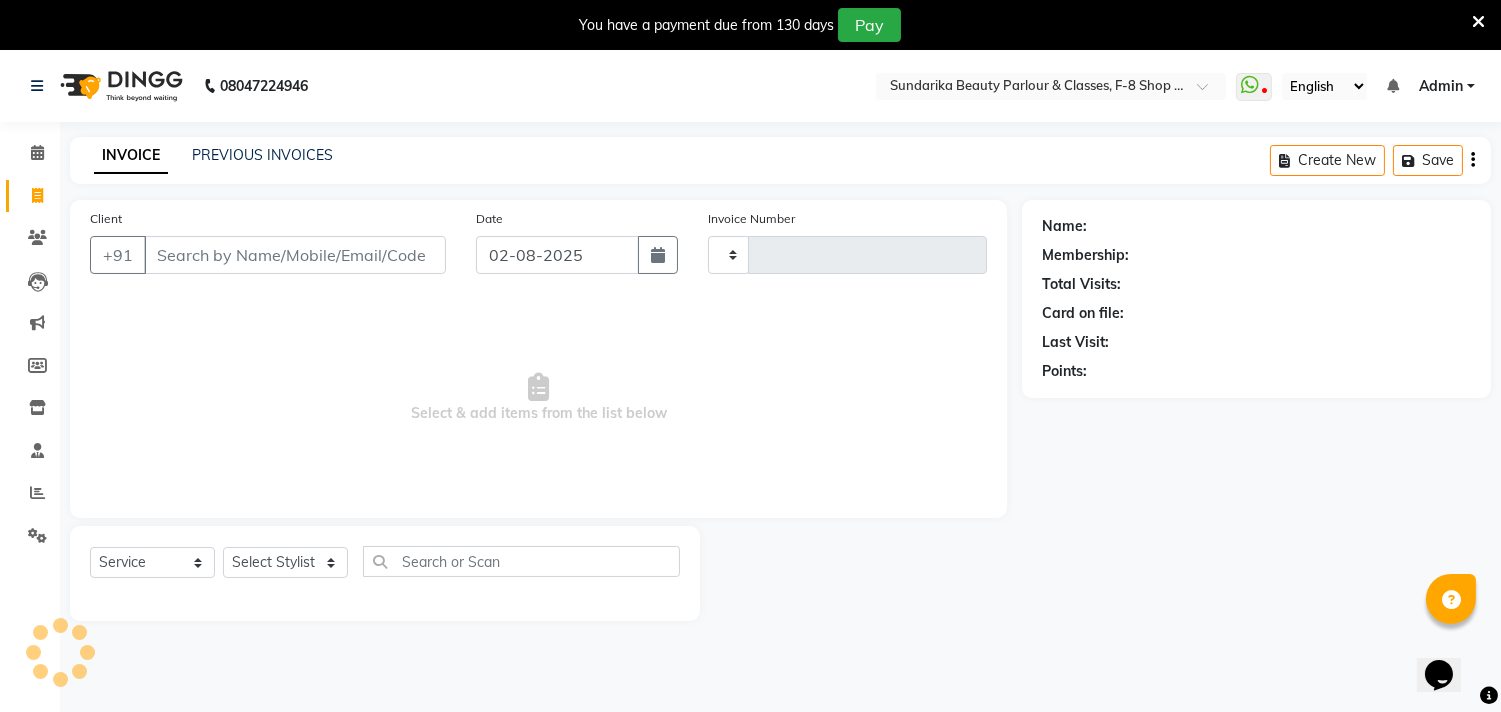 scroll, scrollTop: 50, scrollLeft: 0, axis: vertical 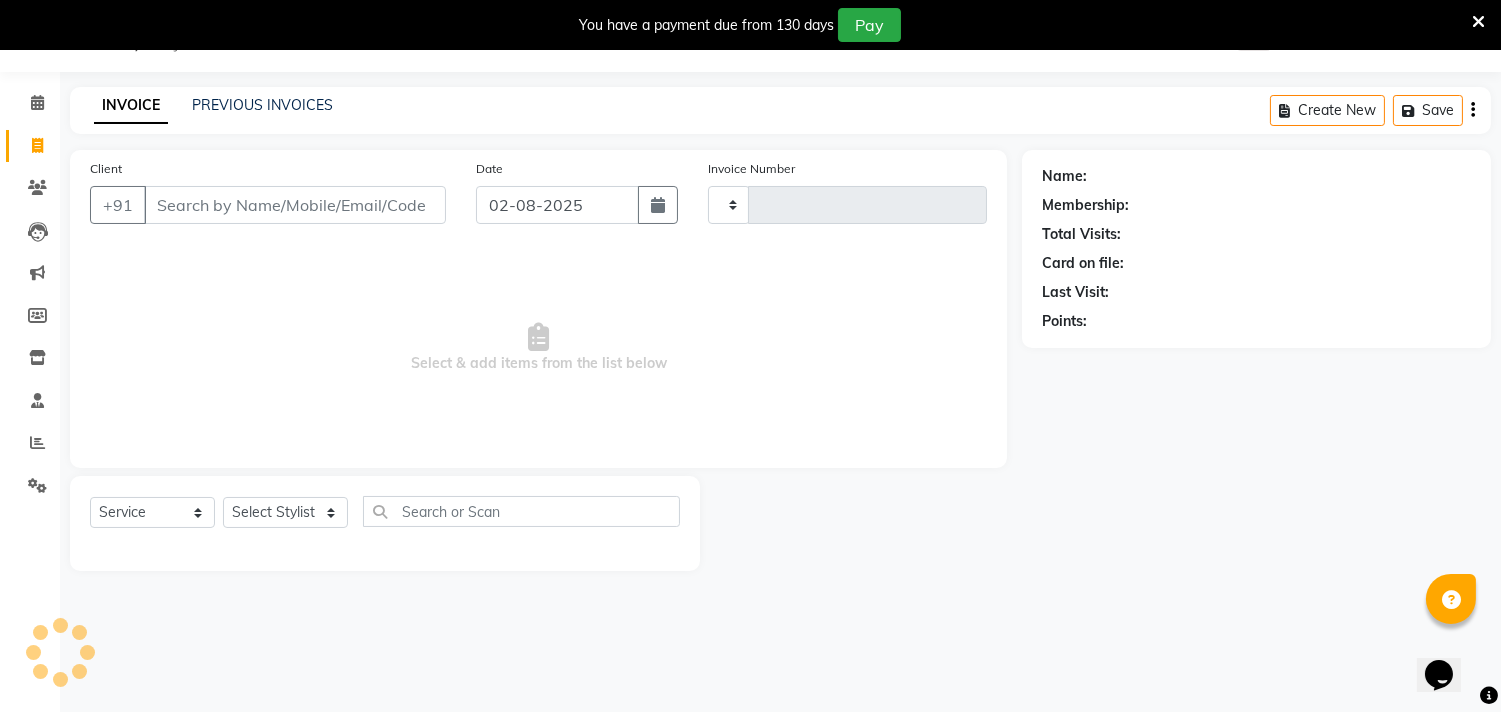 type on "1508" 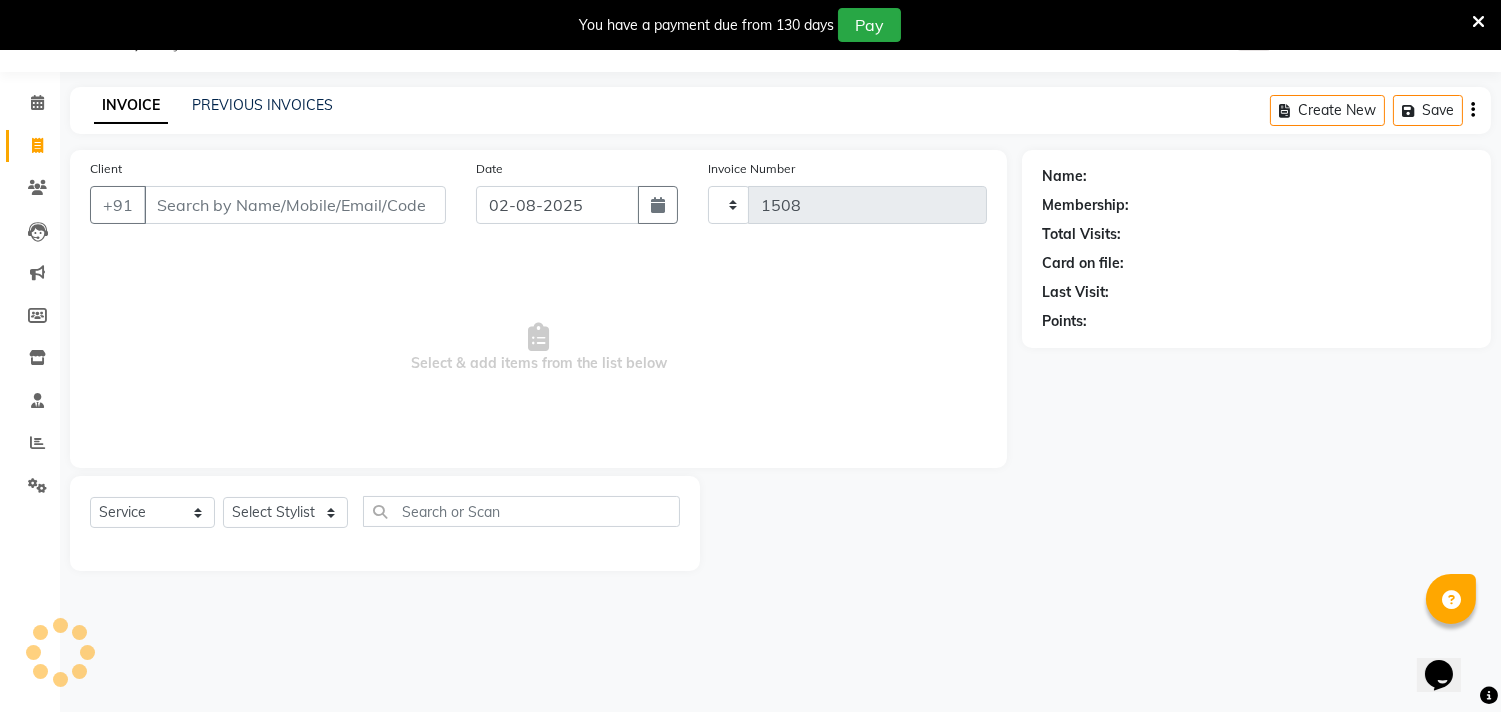 select on "5341" 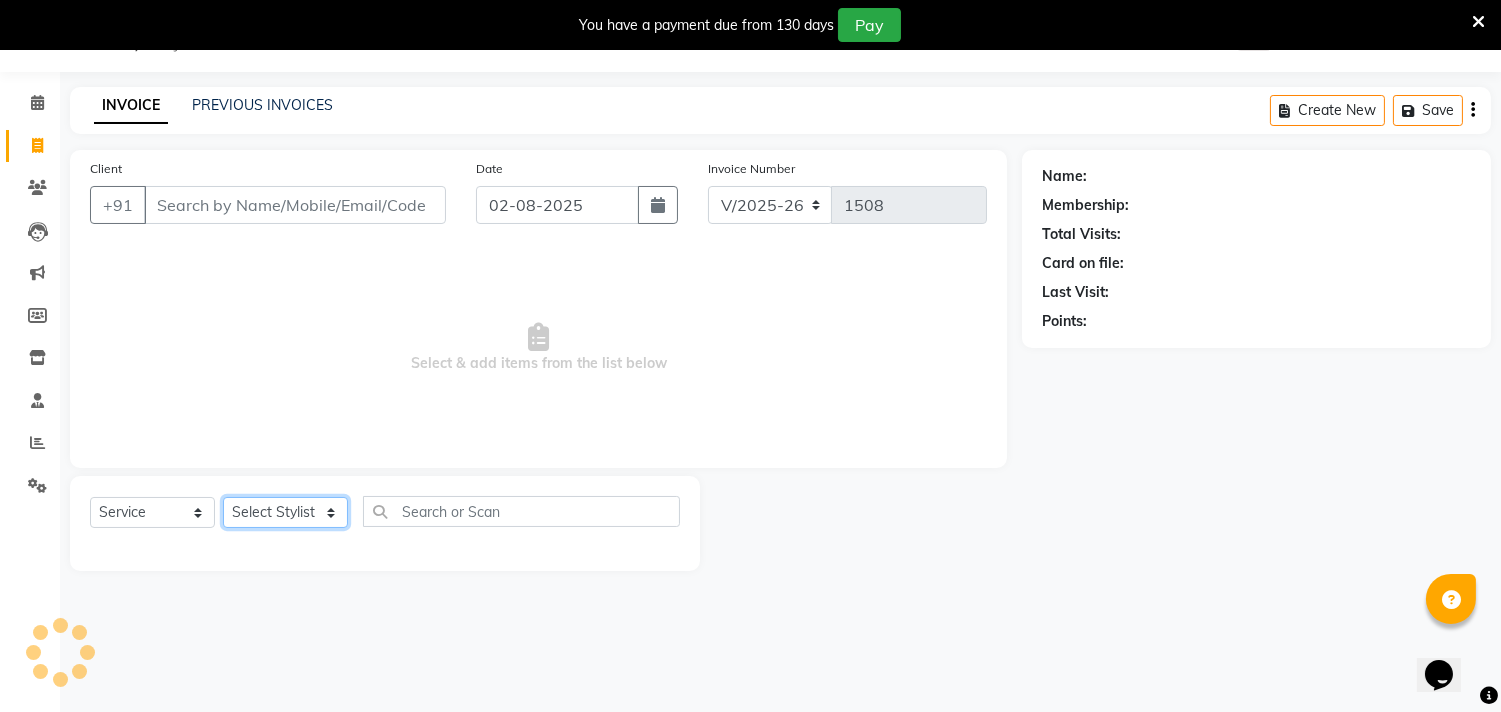 click on "Select Stylist" 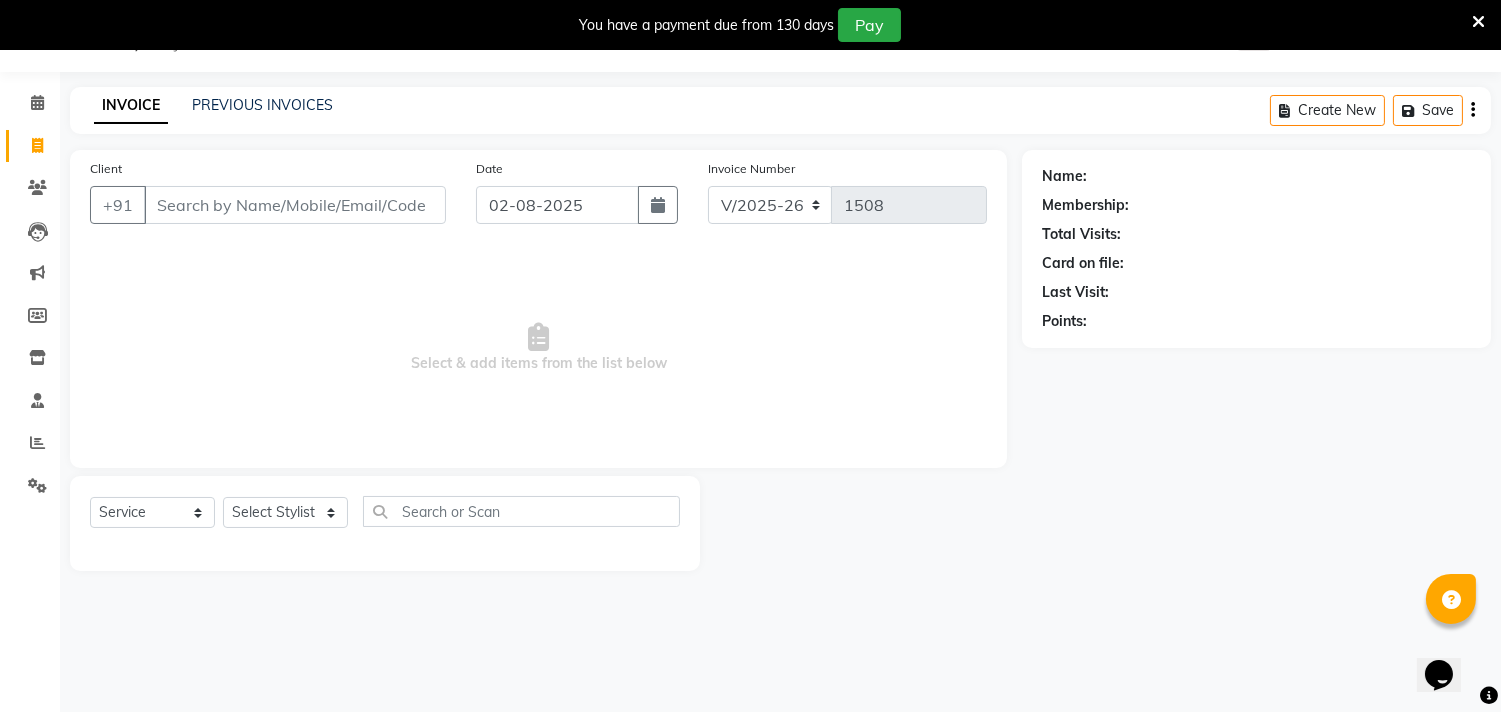 click on "Select Service Product Membership Package Voucher Prepaid Gift Card Select Stylist [FIRST] [LAST] [FIRST] [LAST] [FIRST]" 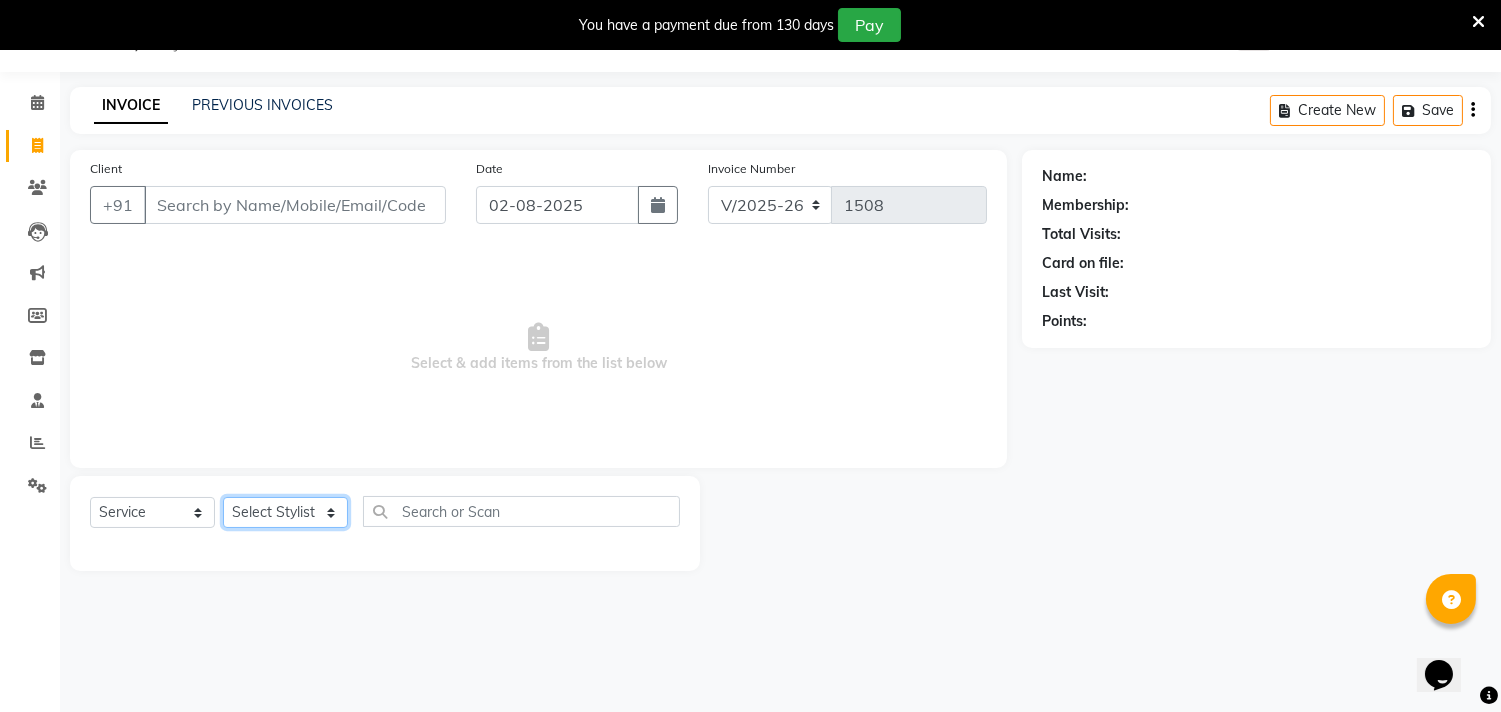 click on "Select Stylist [FIRST] [LAST] [FIRST] [LAST] [FIRST]" 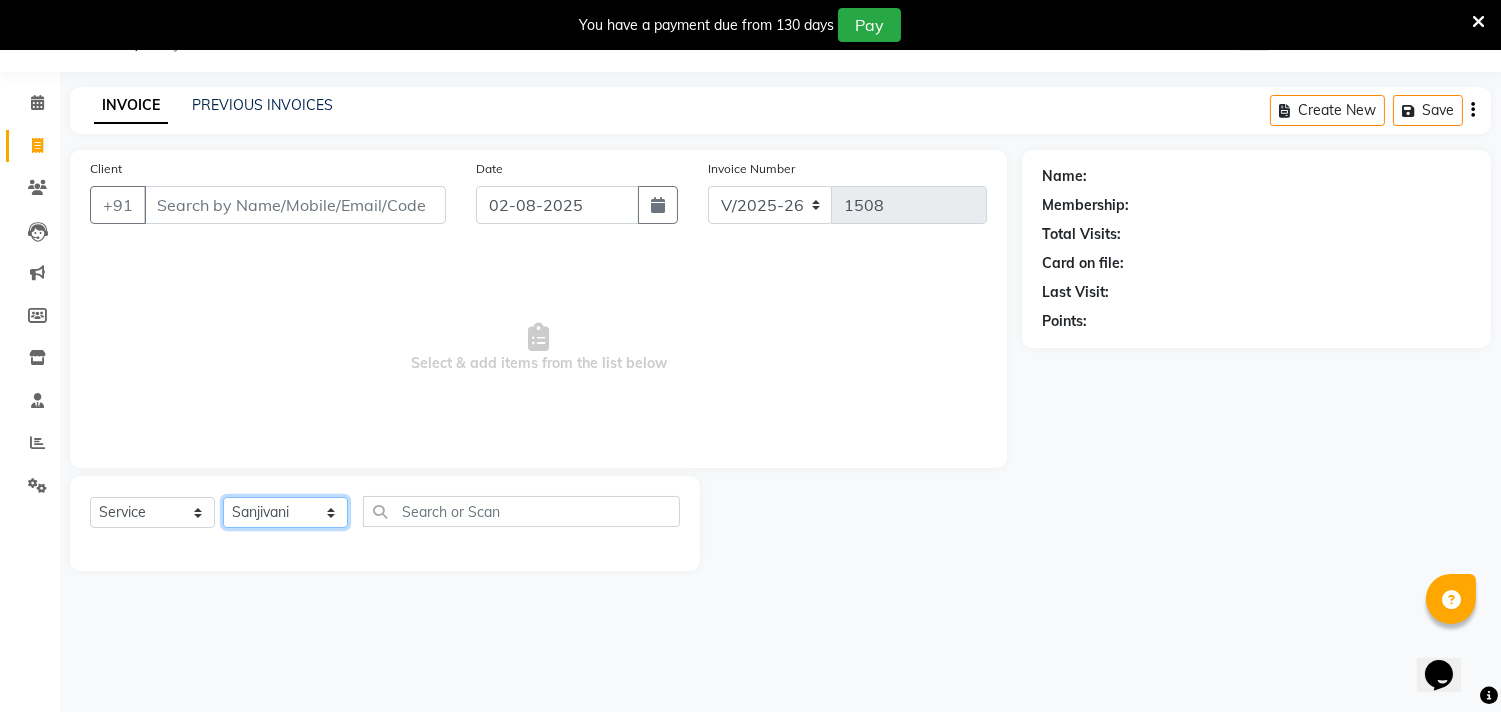 click on "Select Stylist [FIRST] [LAST] [FIRST] [LAST] [FIRST]" 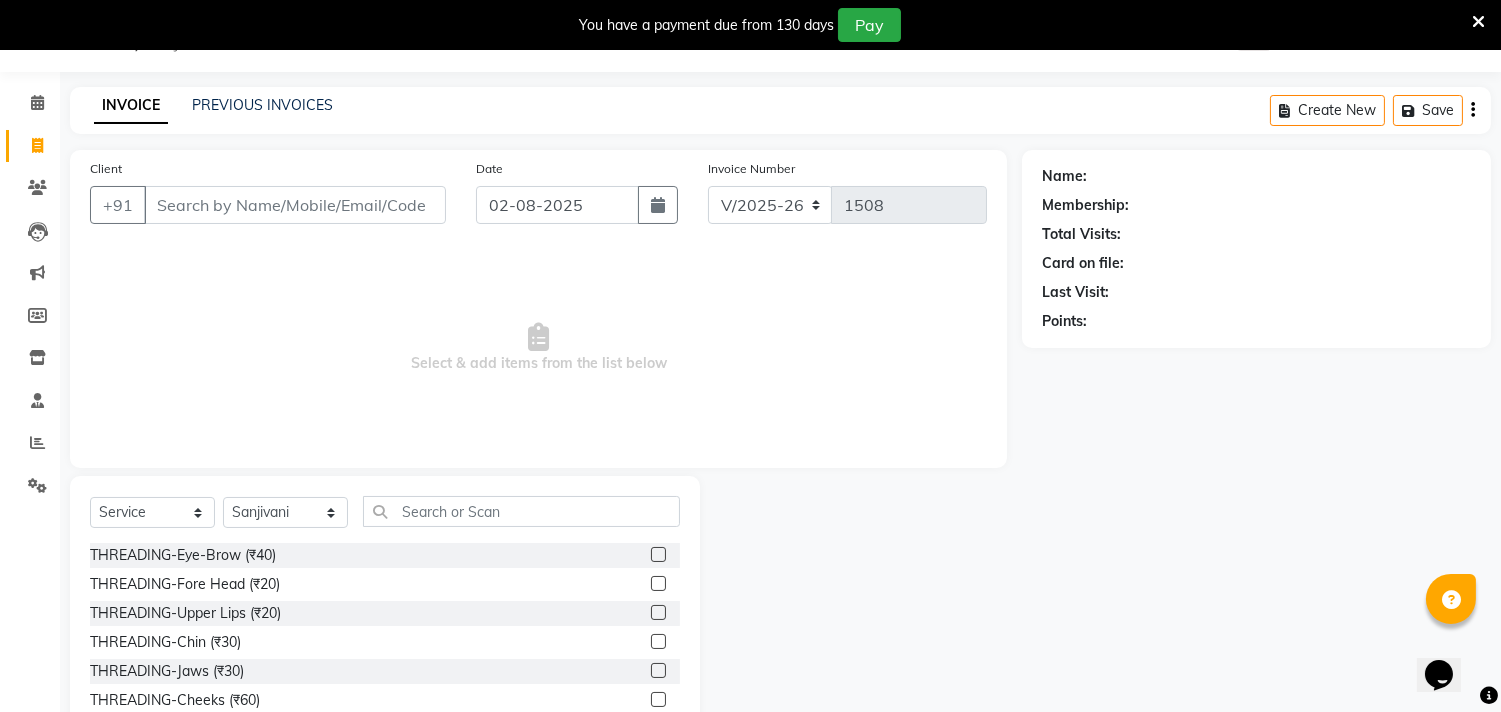 click on "THREADING-Upper Lips (₹20)" 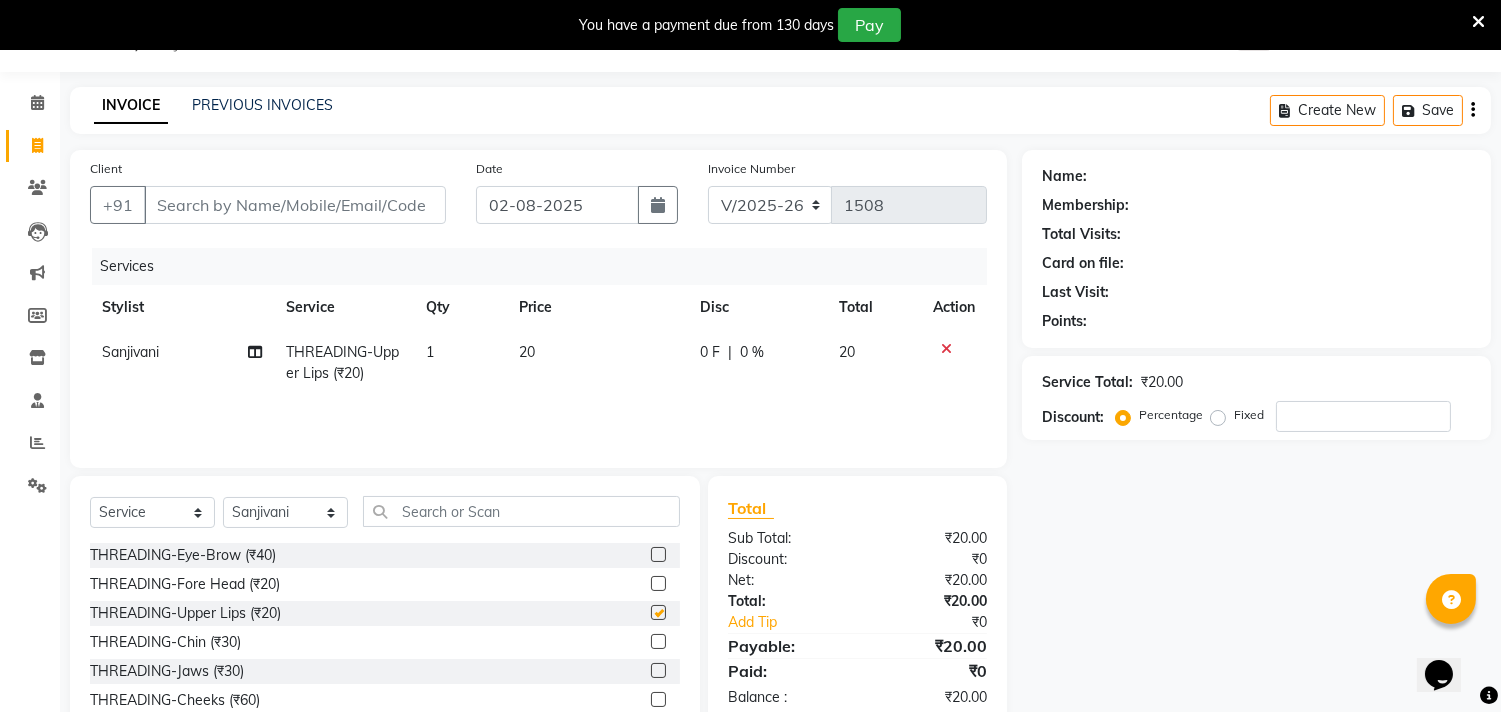 checkbox on "false" 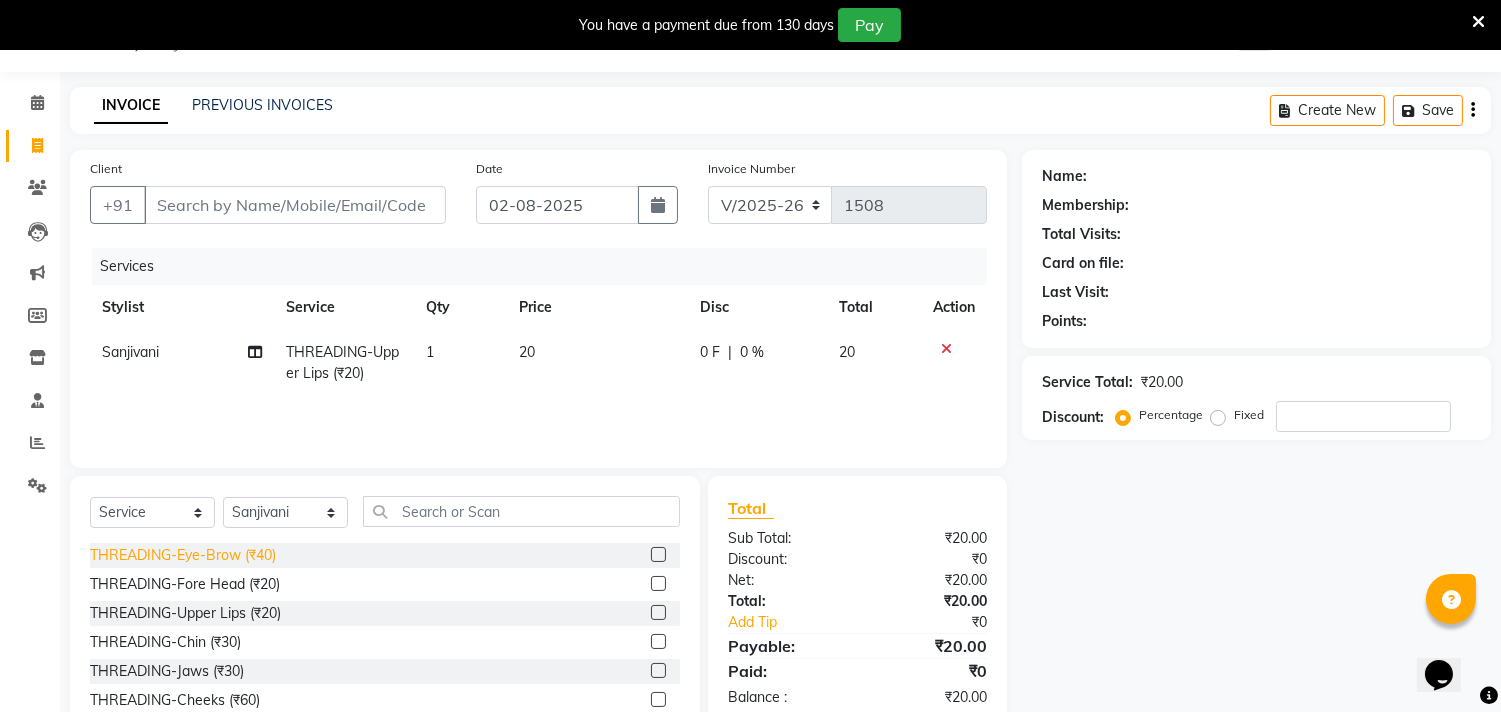 click on "THREADING-Eye-Brow (₹40)" 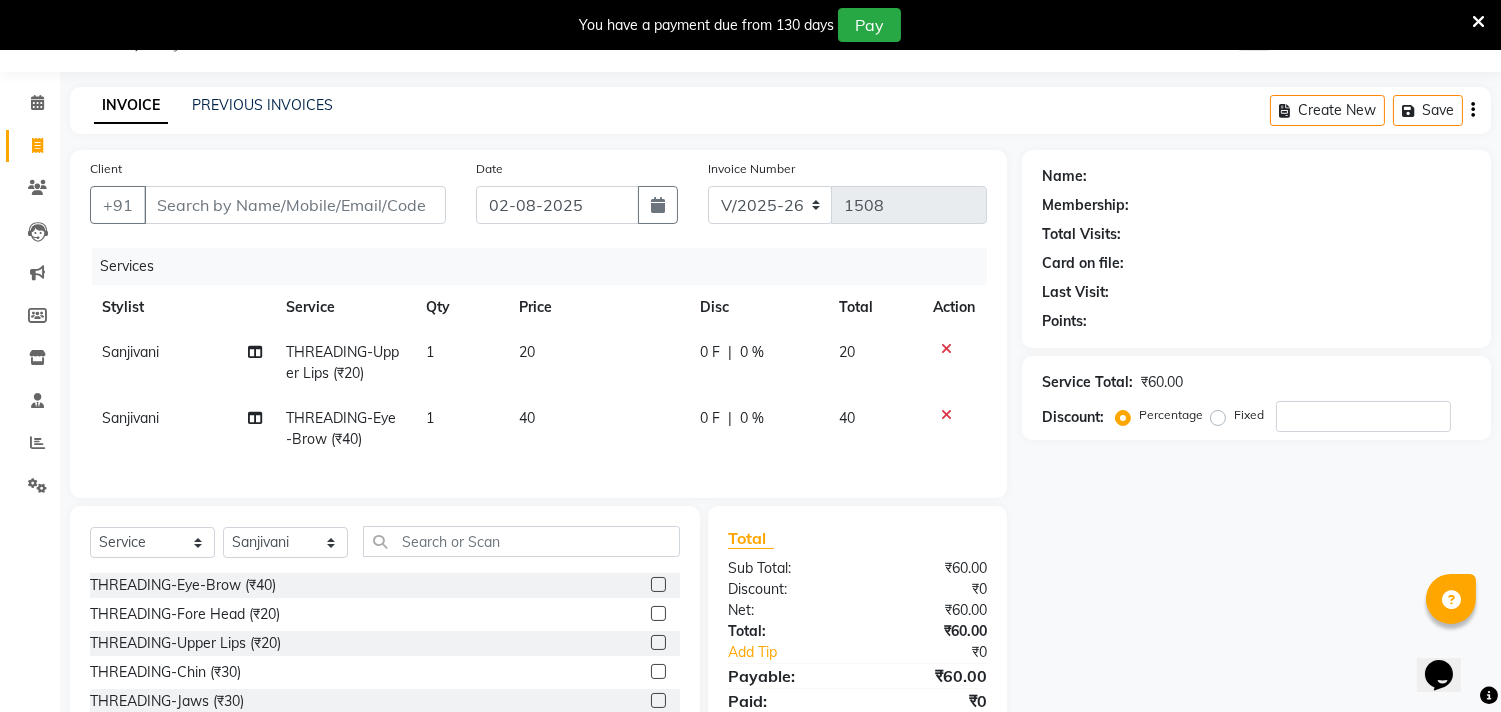 click 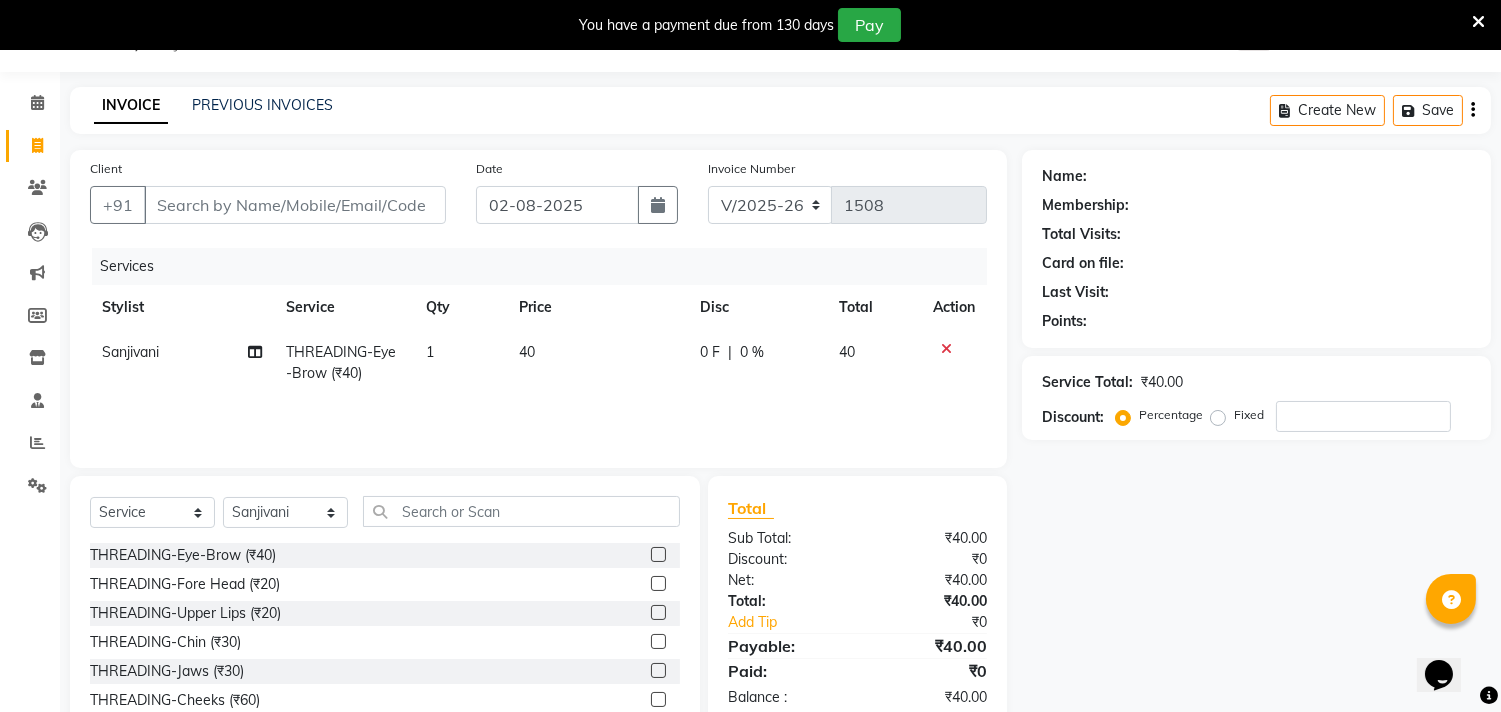 click 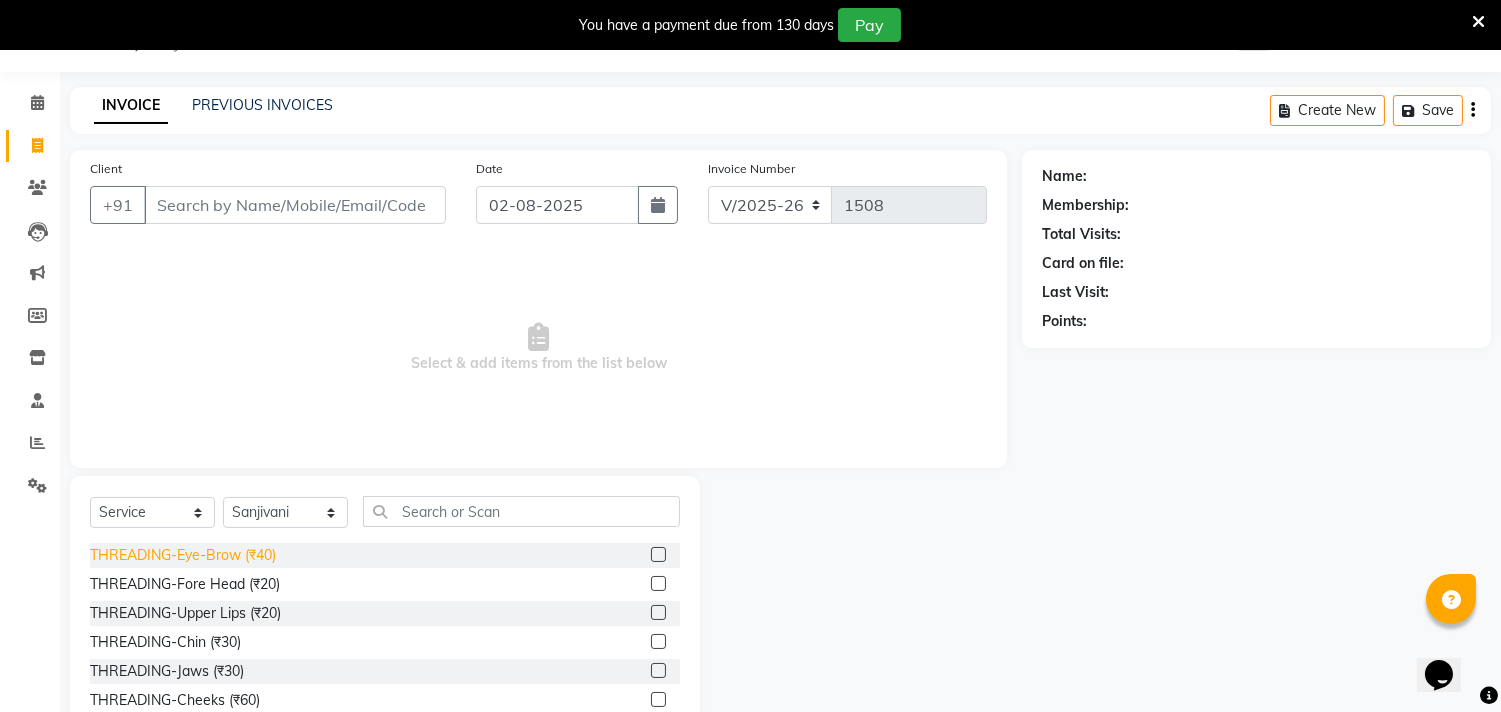 click on "THREADING-Eye-Brow (₹40)" 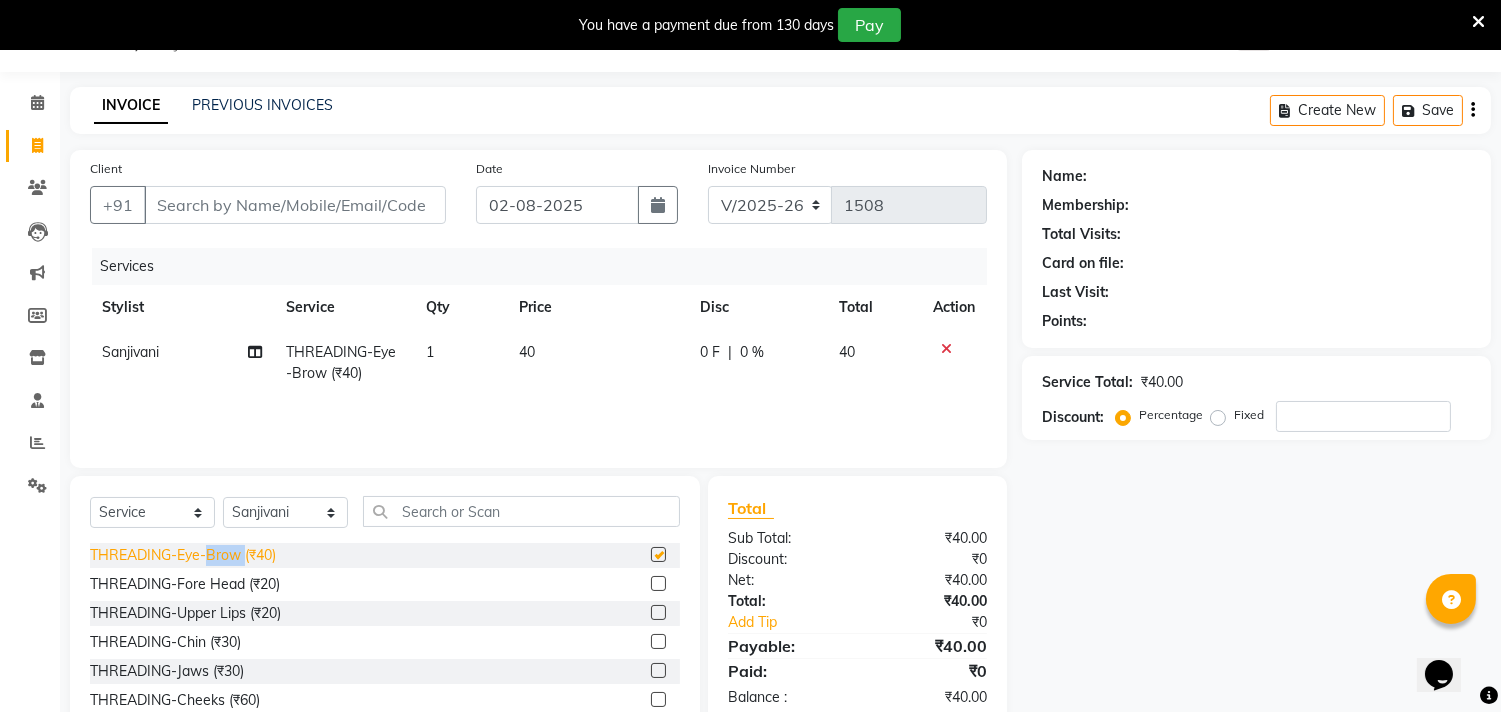click on "THREADING-Eye-Brow (₹40)" 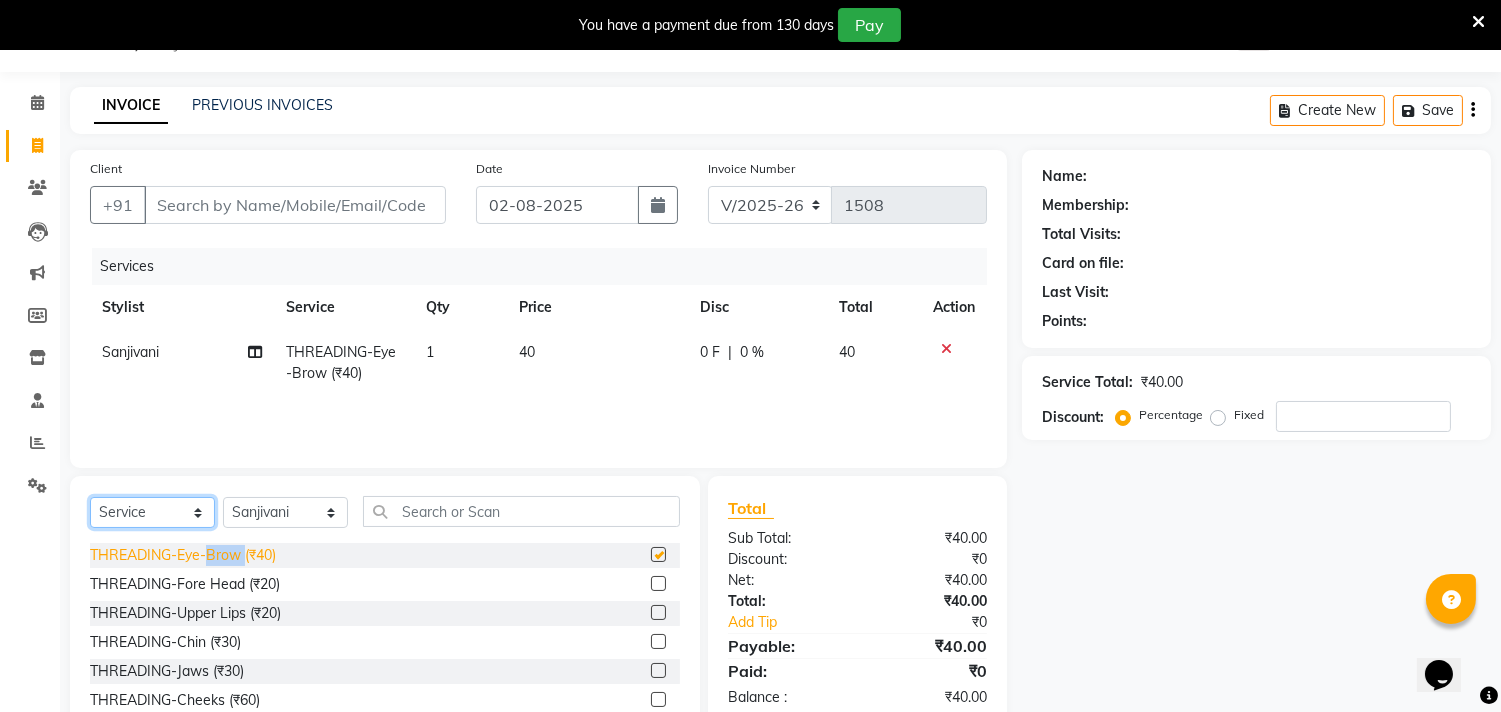 click on "Select  Service  Product  Membership  Package Voucher Prepaid Gift Card" 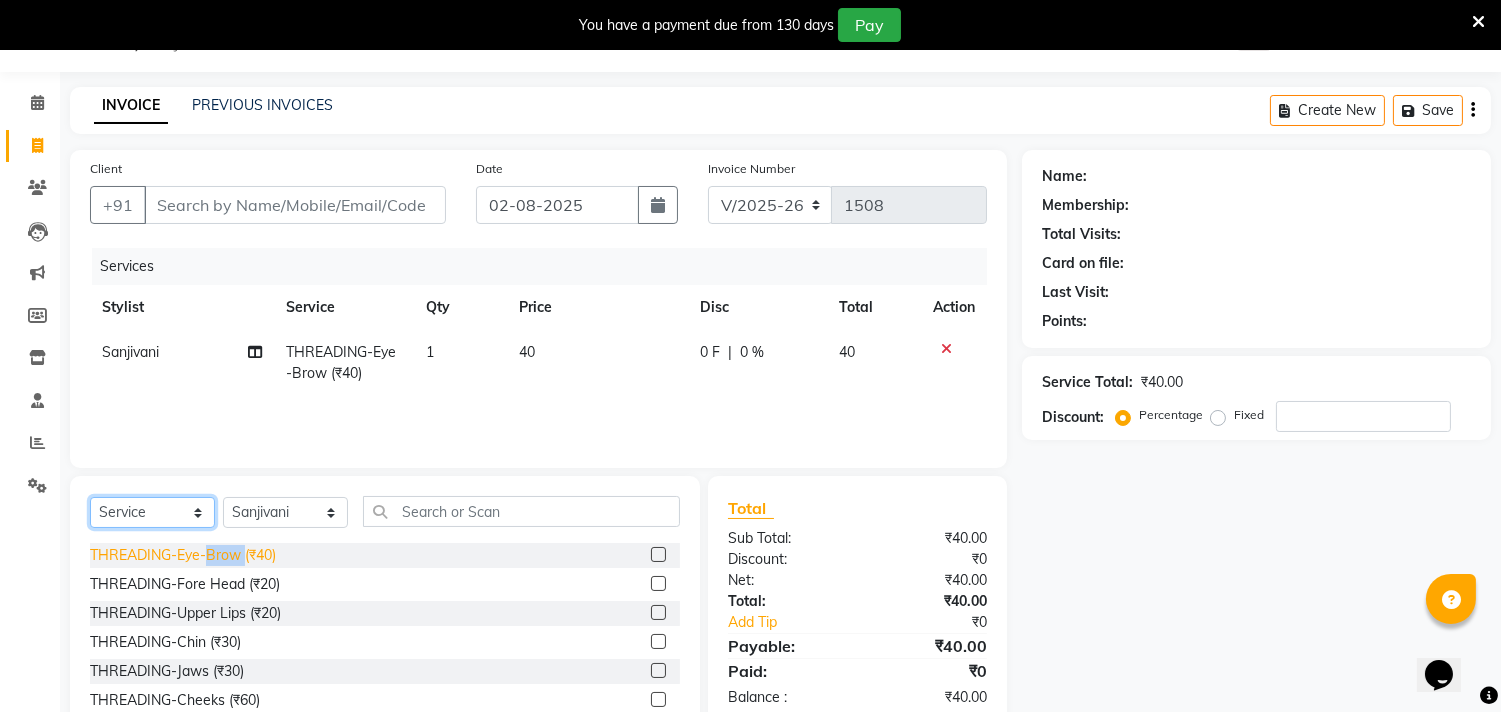 checkbox on "false" 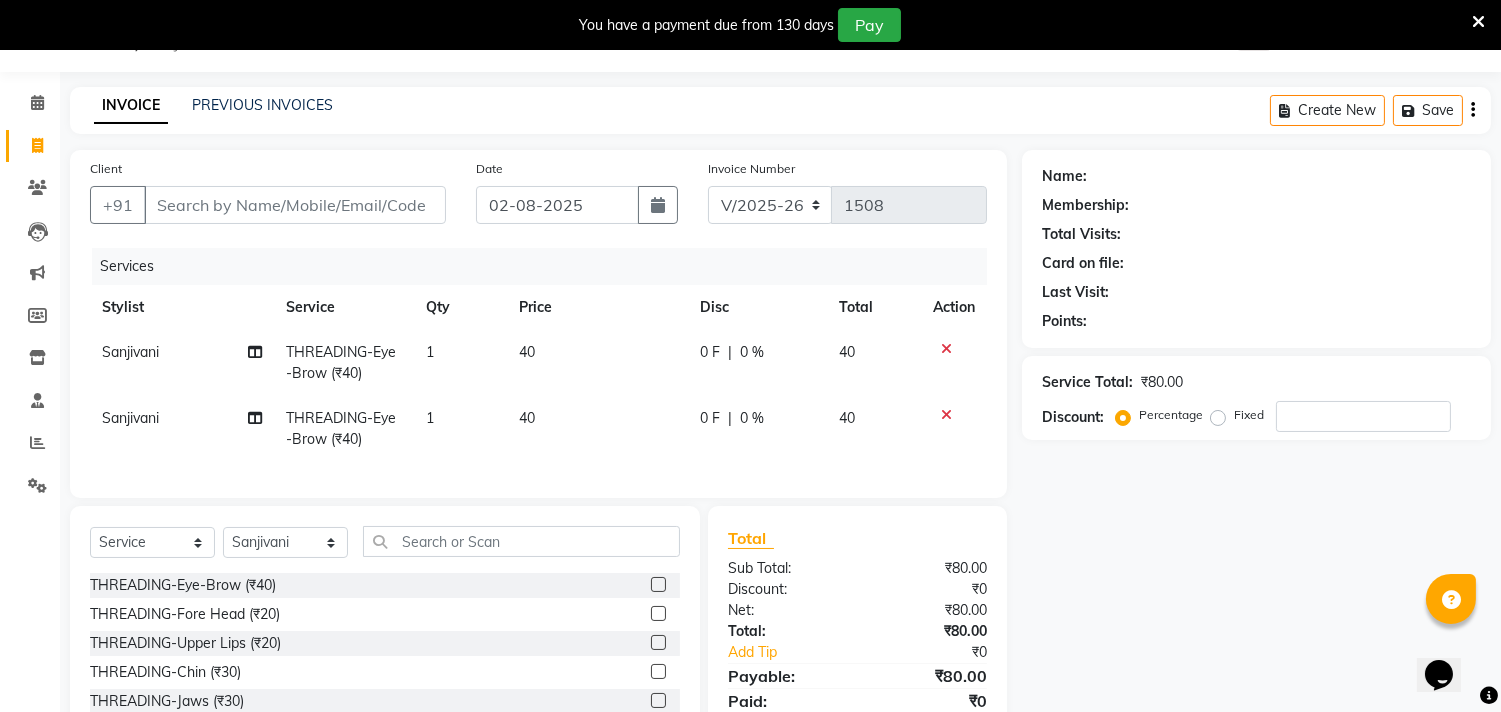 click 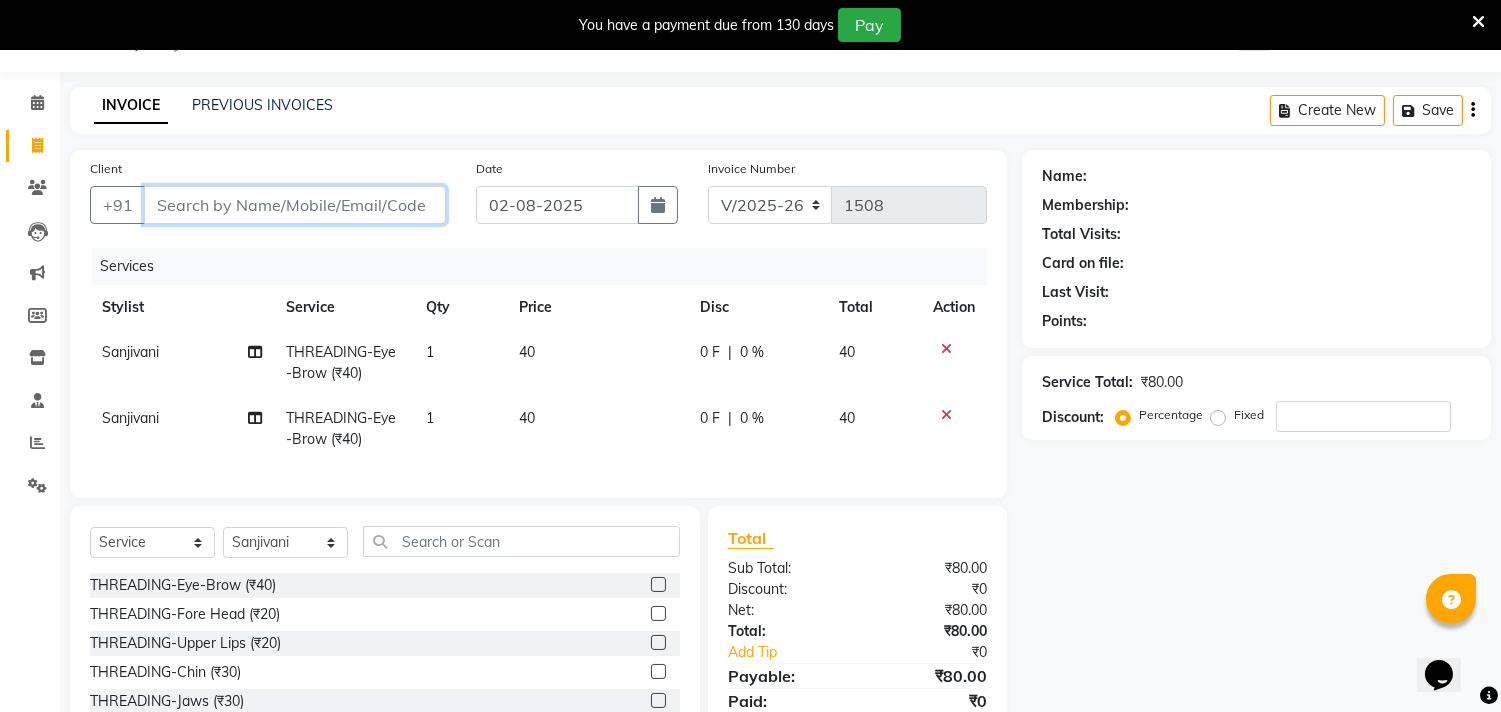 click on "Client" at bounding box center (295, 205) 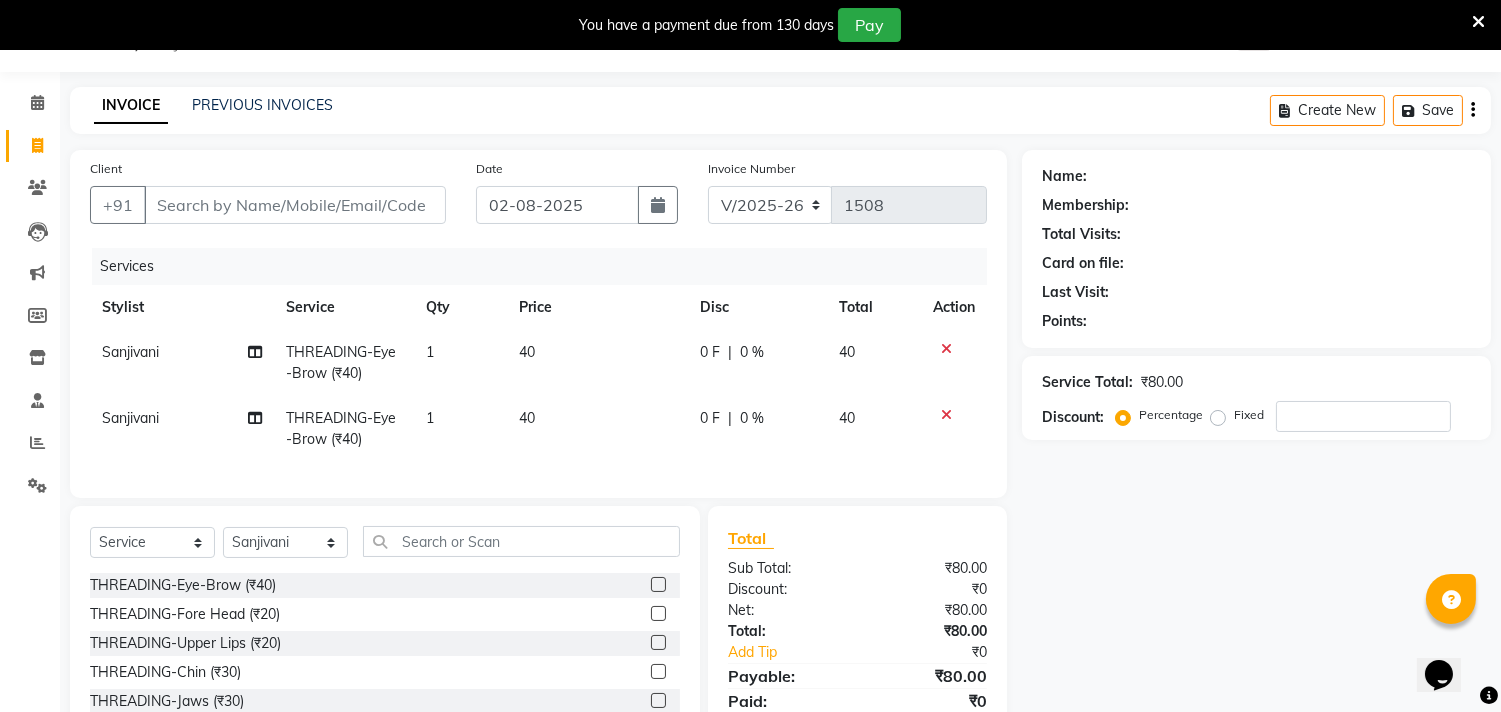 click 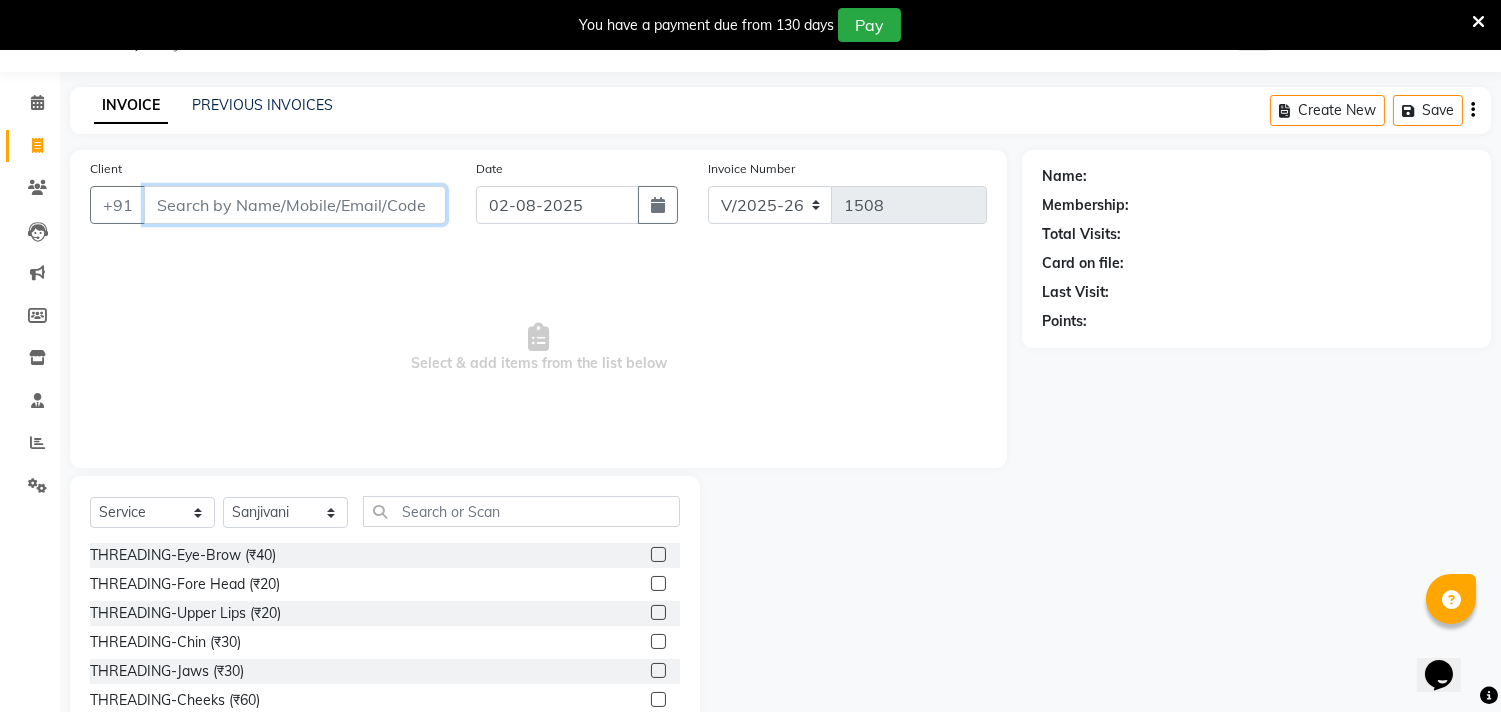 click on "Client" at bounding box center (295, 205) 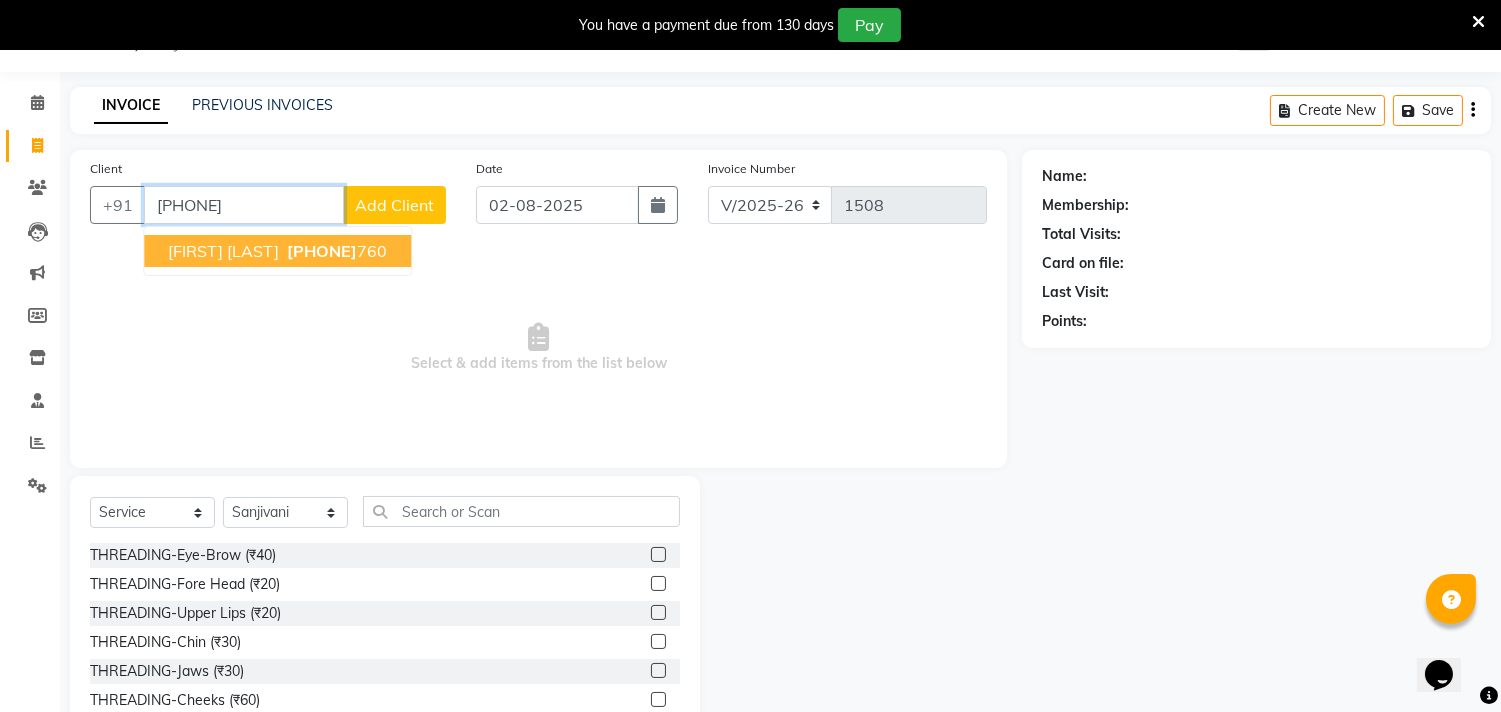 click on "[PHONE]" at bounding box center [335, 251] 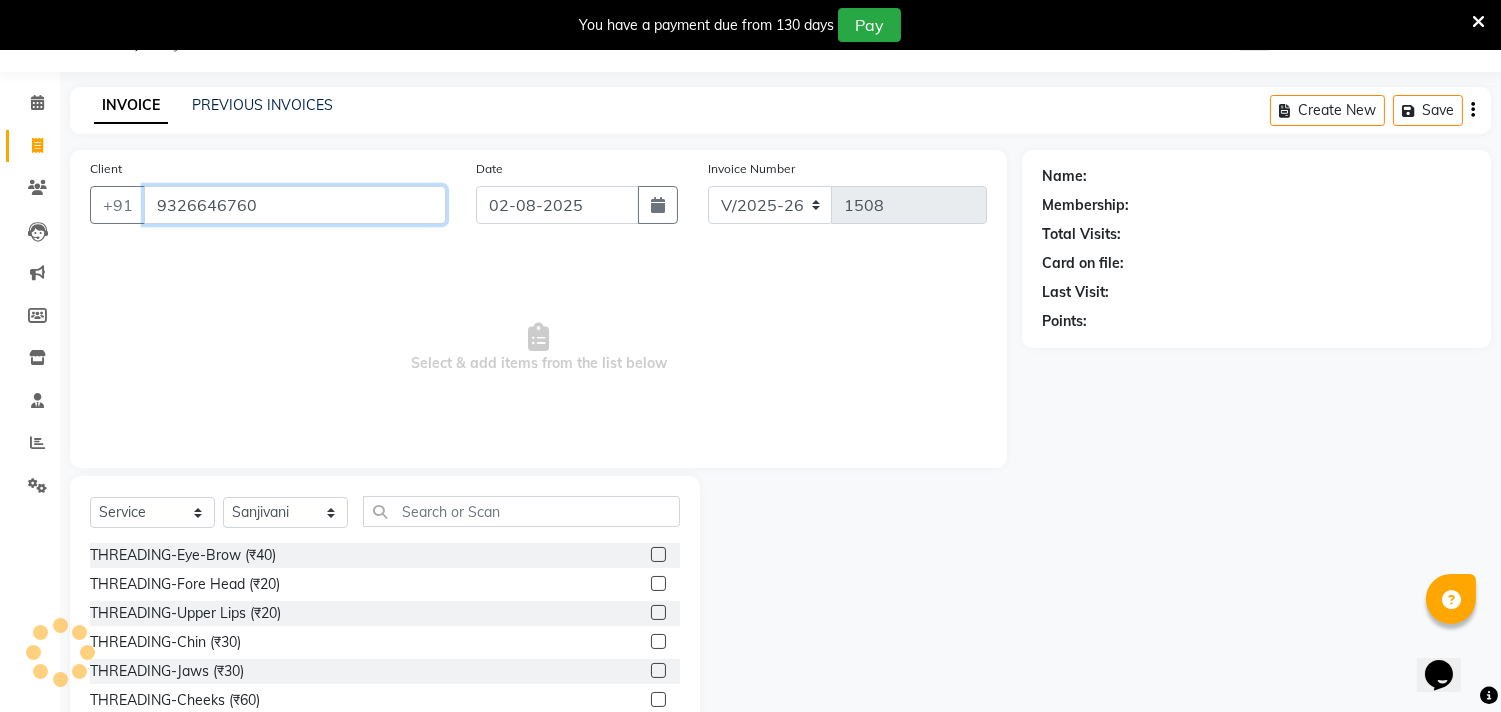 type on "9326646760" 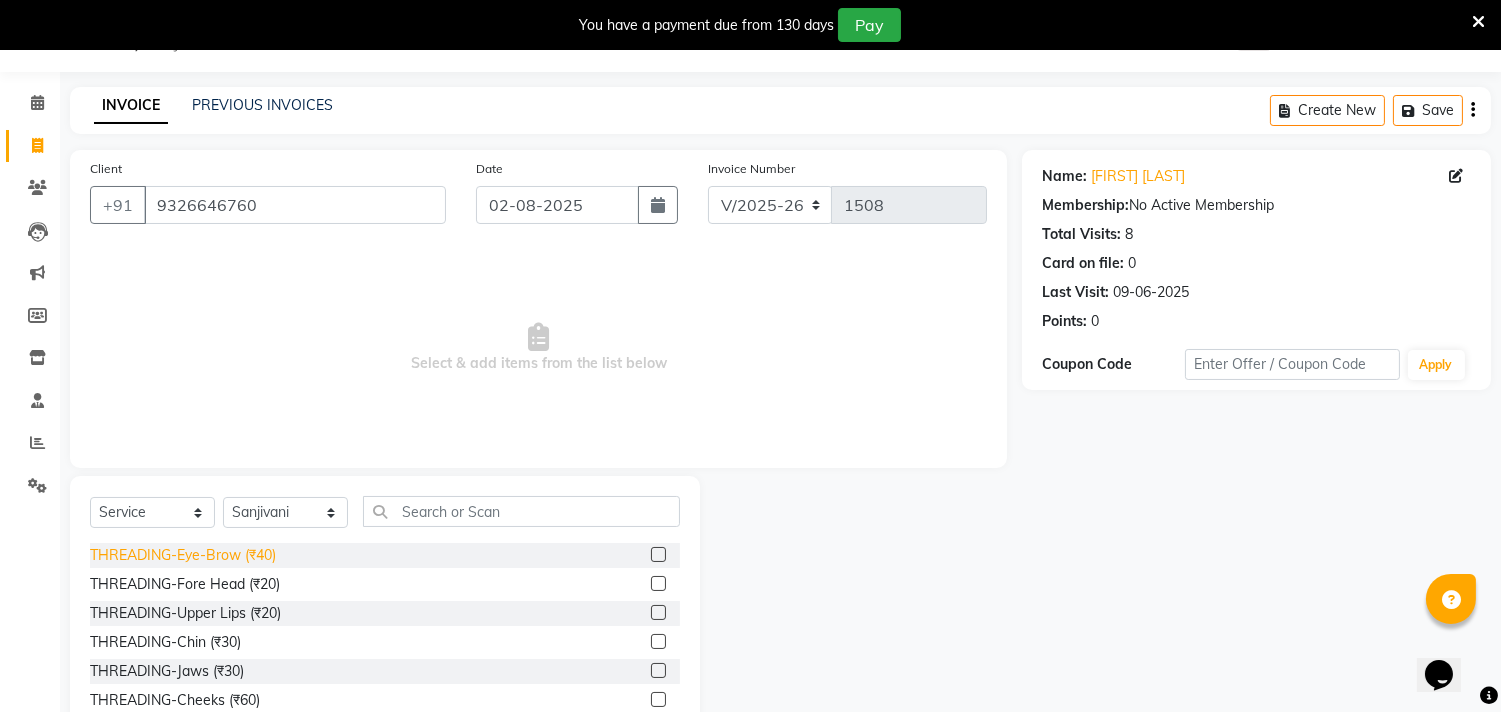 click on "THREADING-Eye-Brow (₹40)" 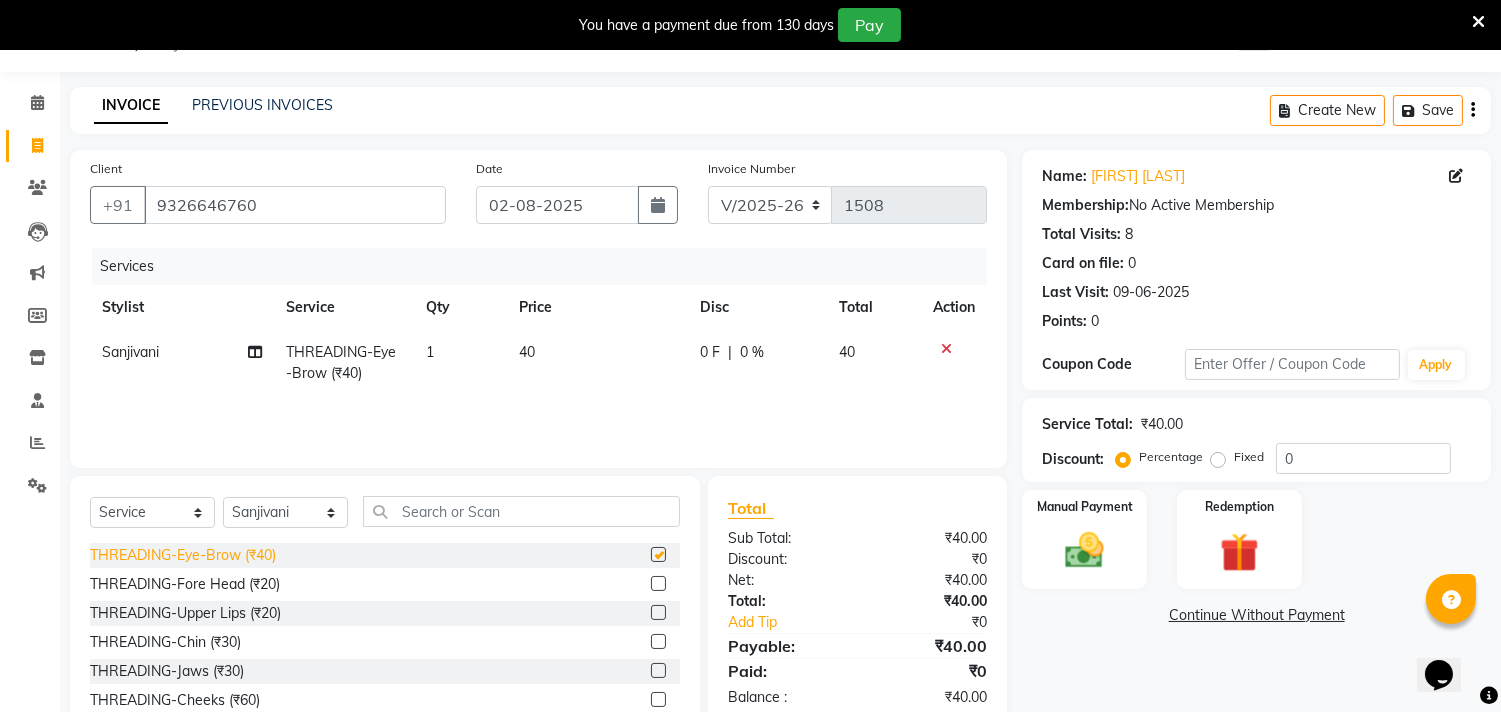 checkbox on "false" 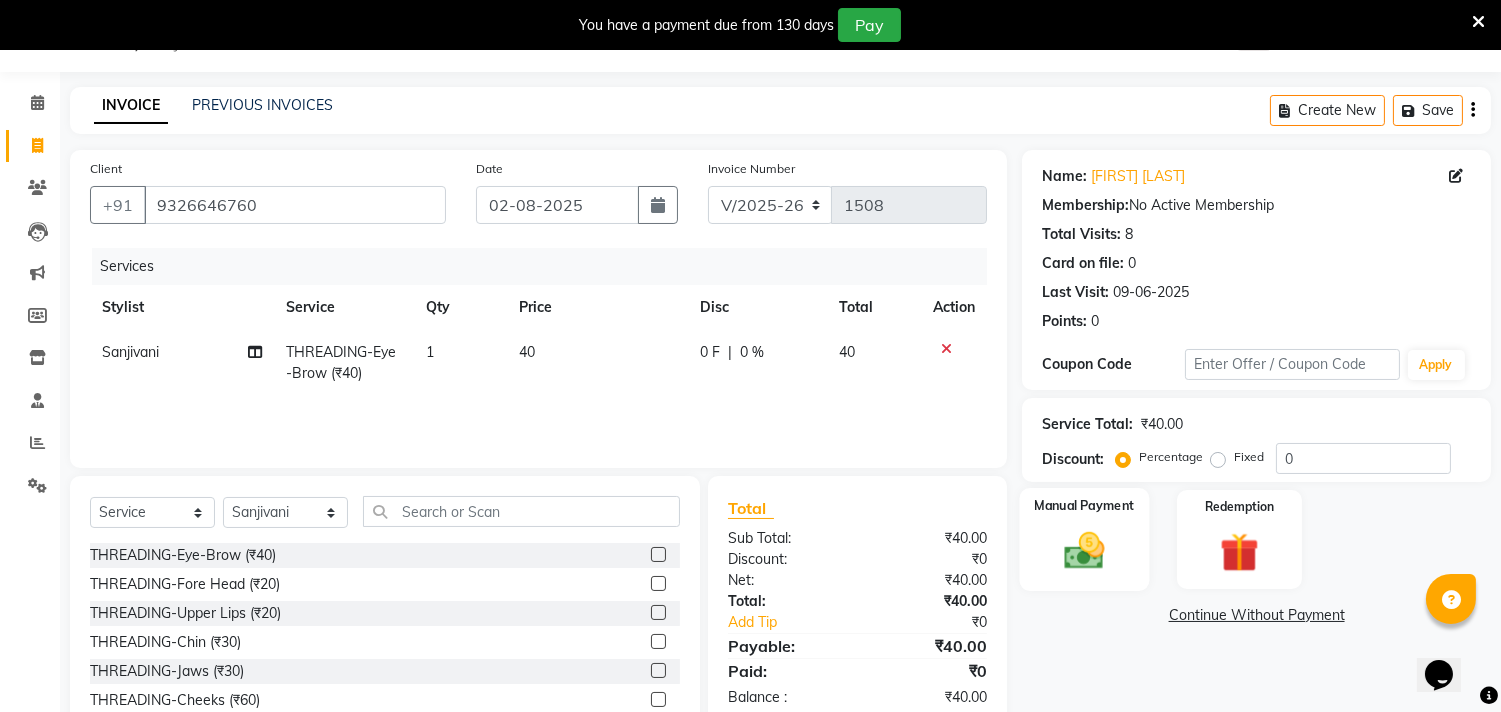 click 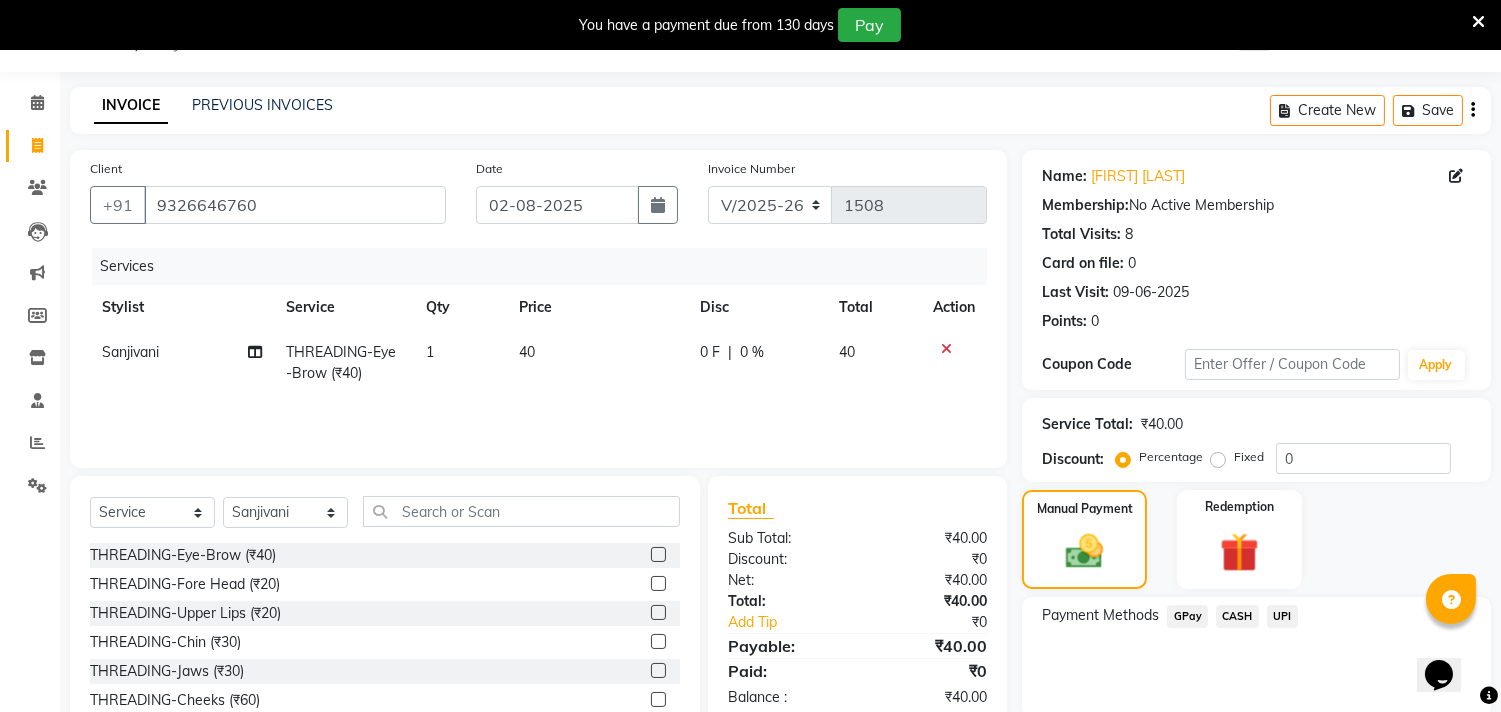 click on "CASH" 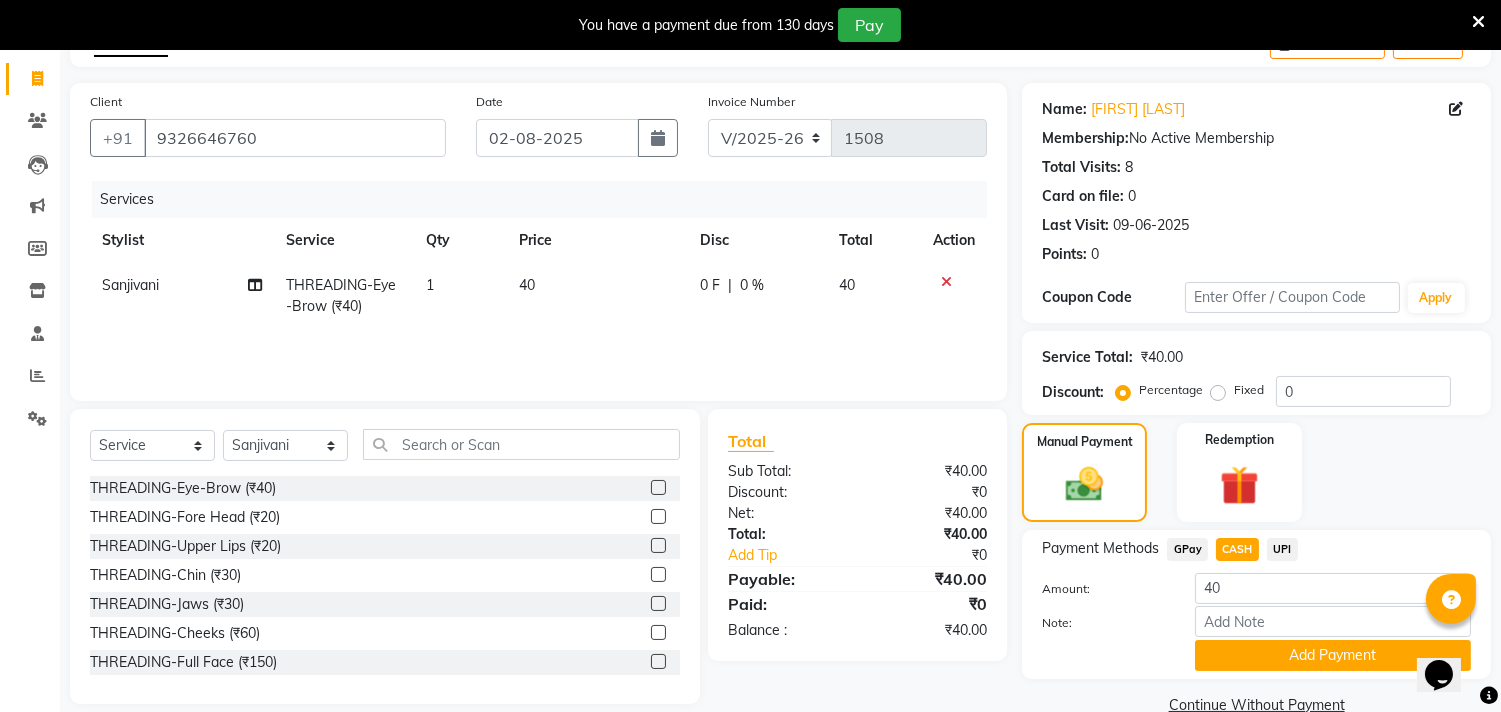 scroll, scrollTop: 154, scrollLeft: 0, axis: vertical 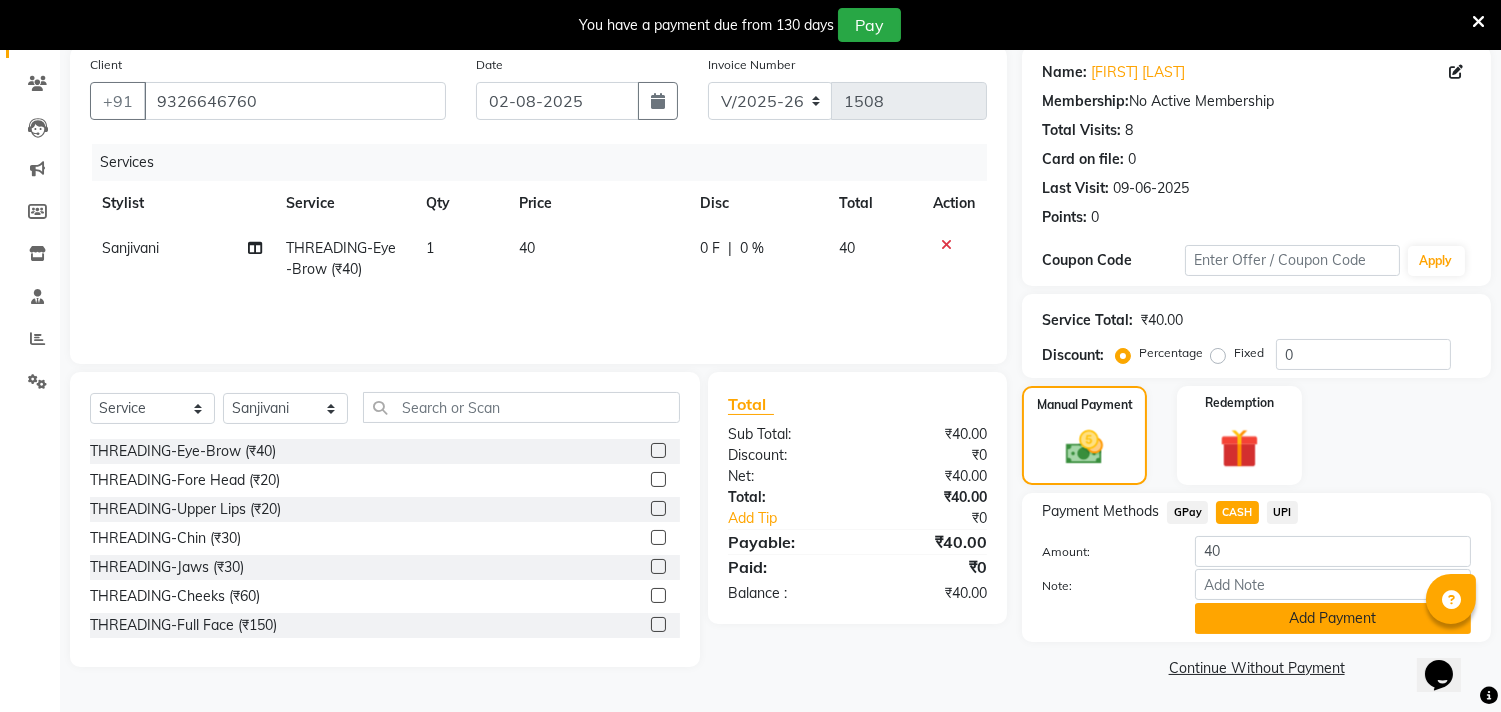 click on "Add Payment" 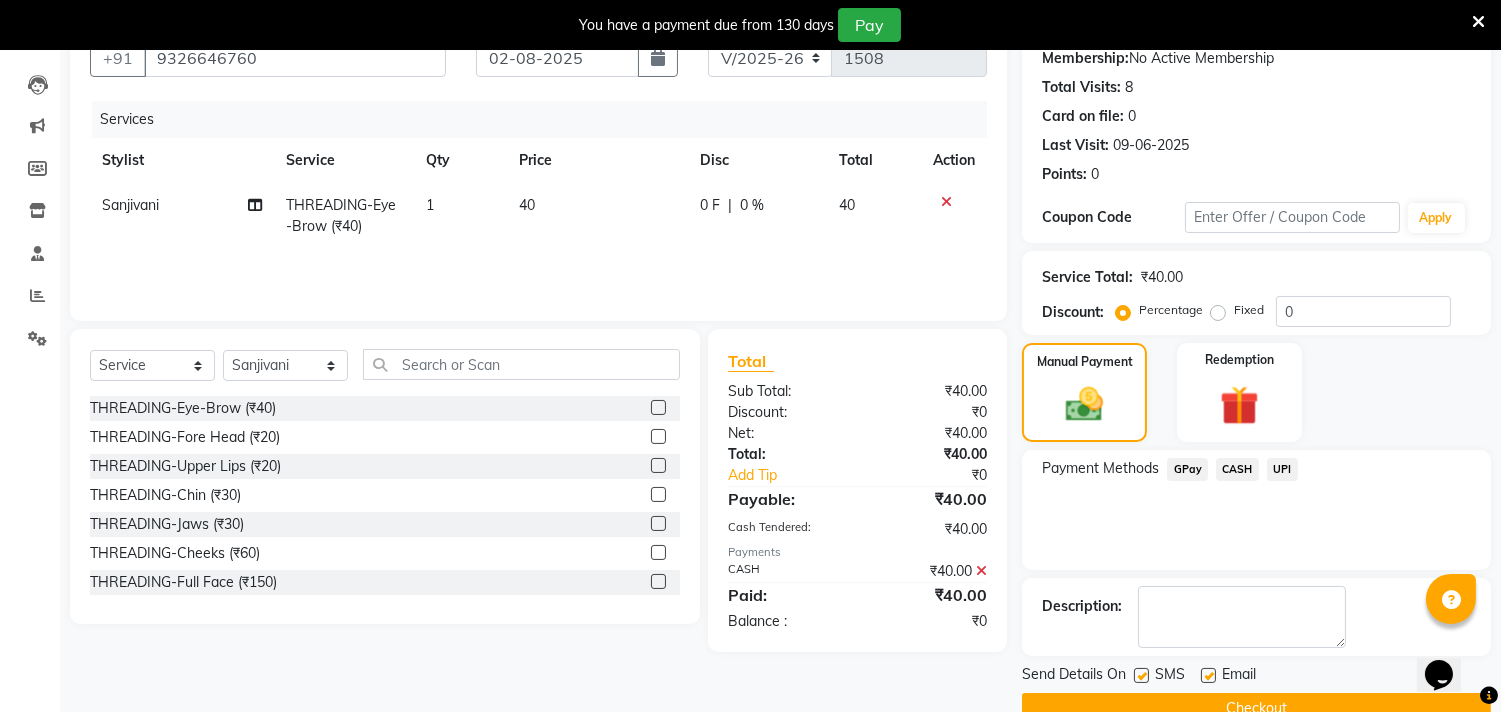scroll, scrollTop: 237, scrollLeft: 0, axis: vertical 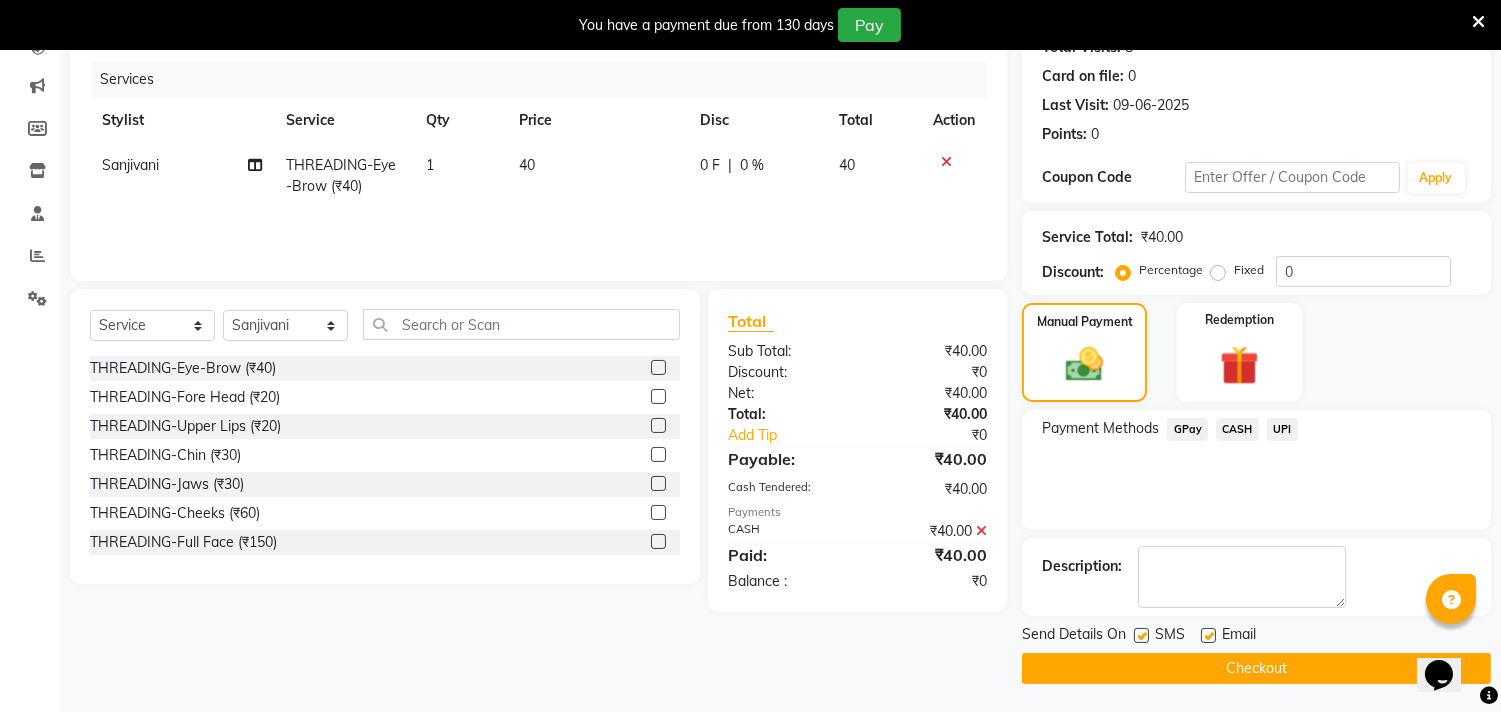 click on "Send Details On SMS Email  Checkout" 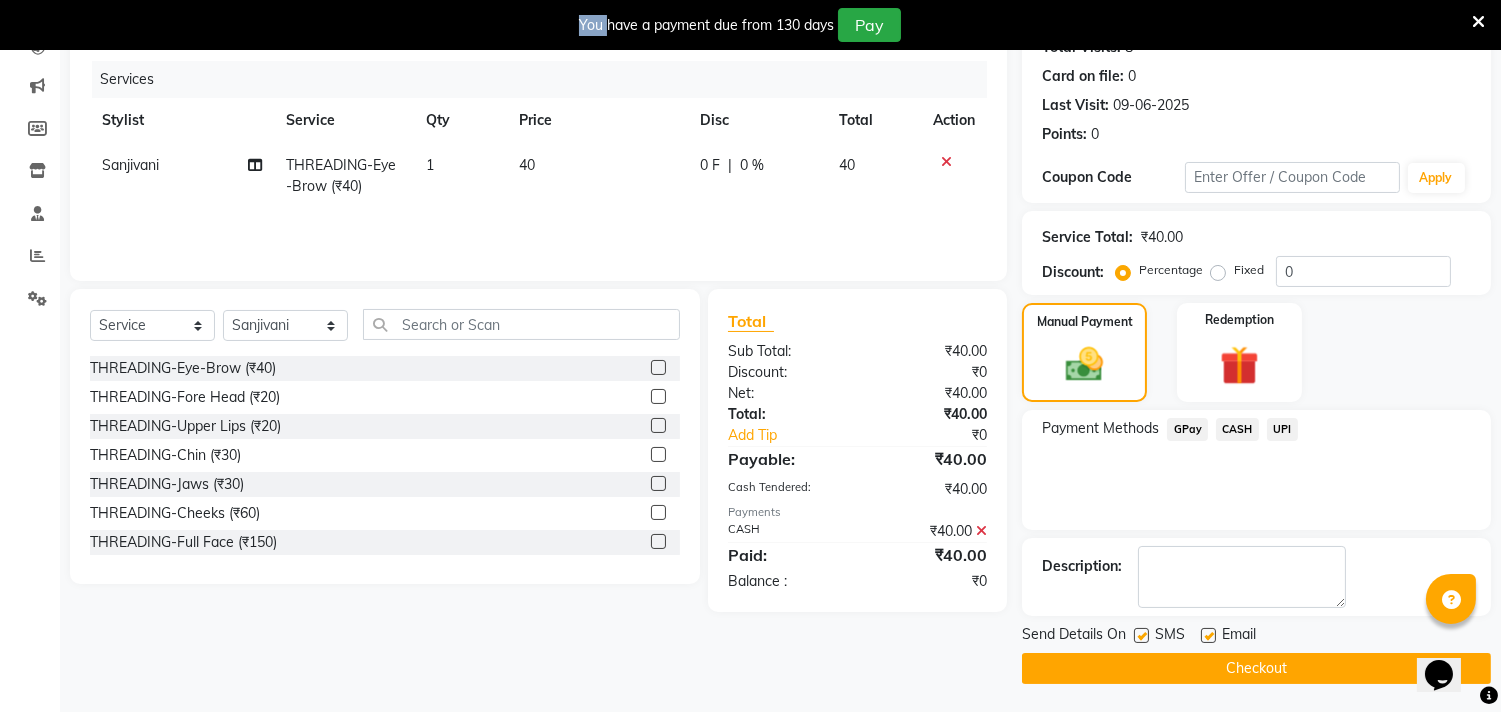 click on "Checkout" 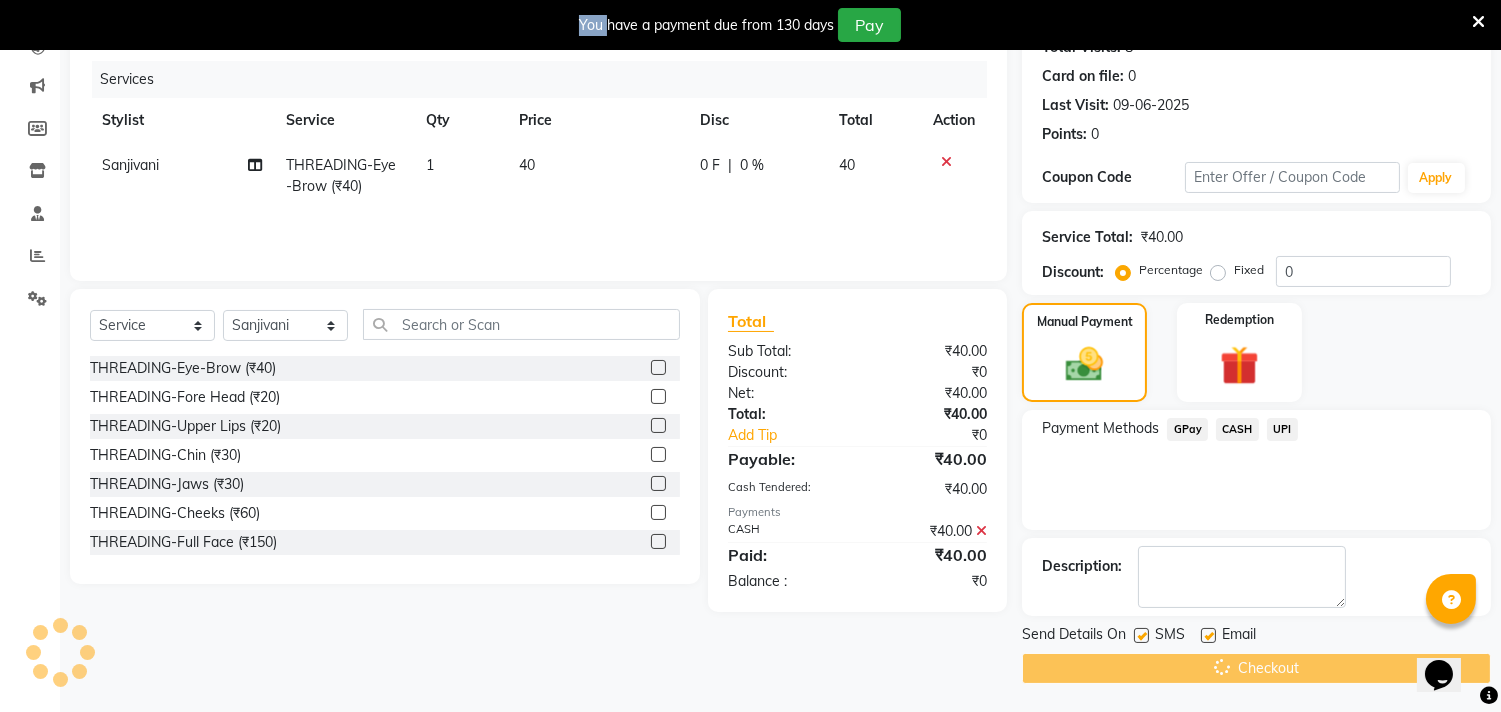 click on "Checkout" 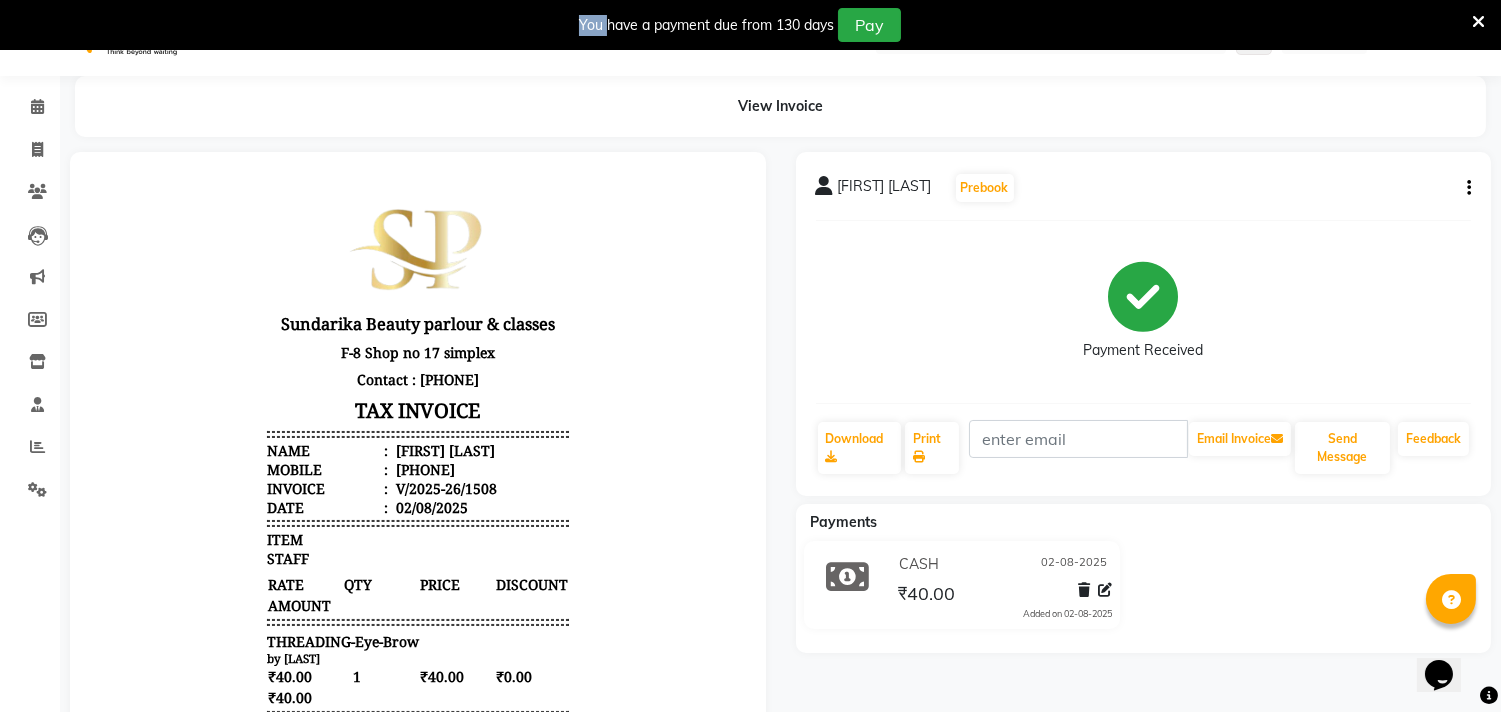 scroll, scrollTop: 0, scrollLeft: 0, axis: both 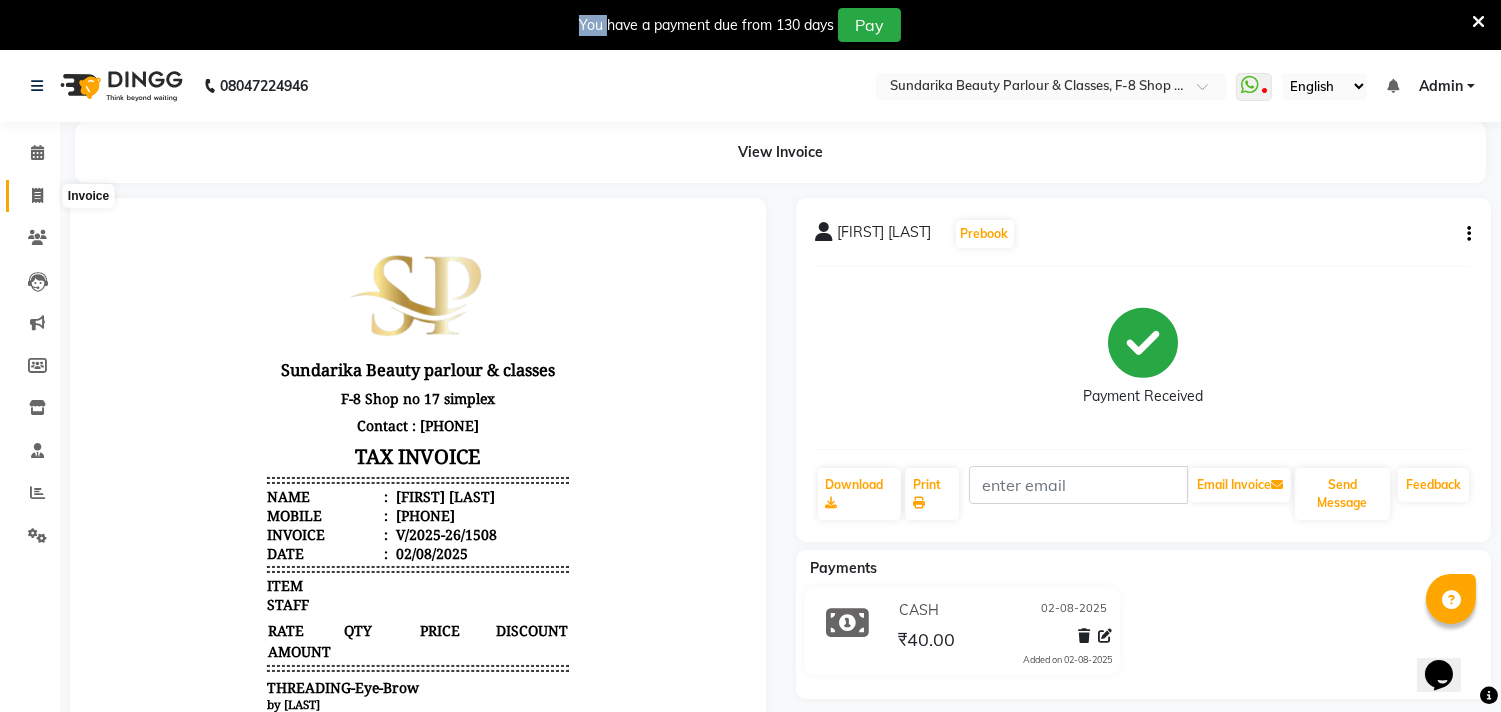 click 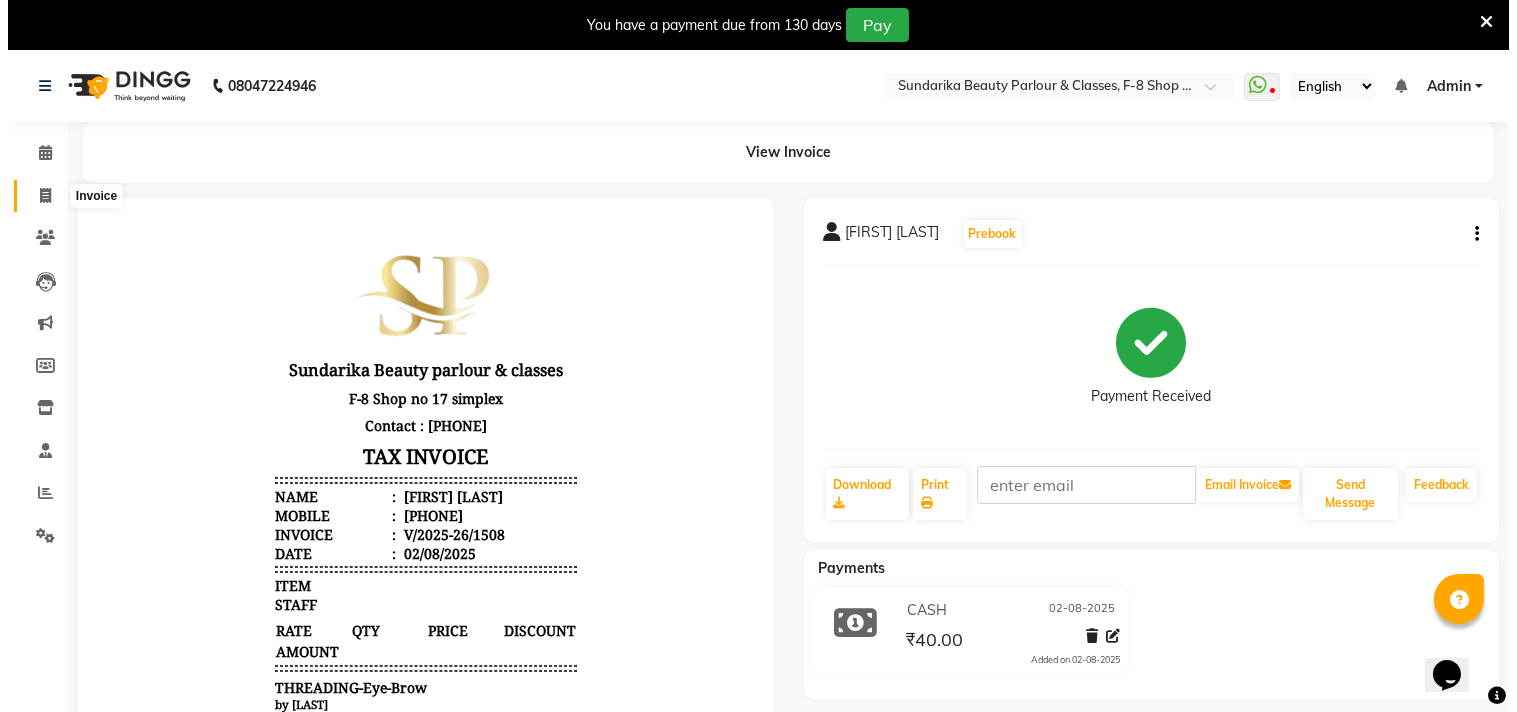 scroll, scrollTop: 50, scrollLeft: 0, axis: vertical 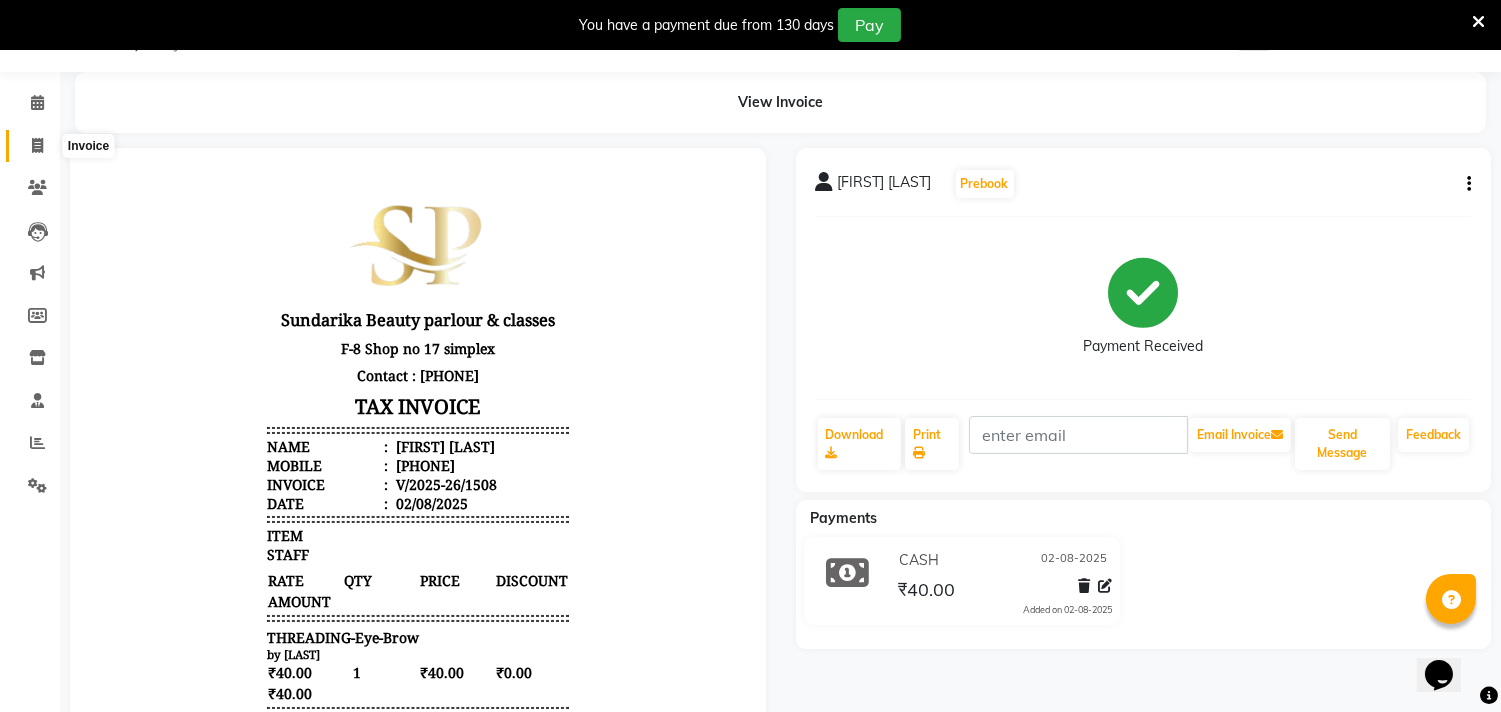 select on "service" 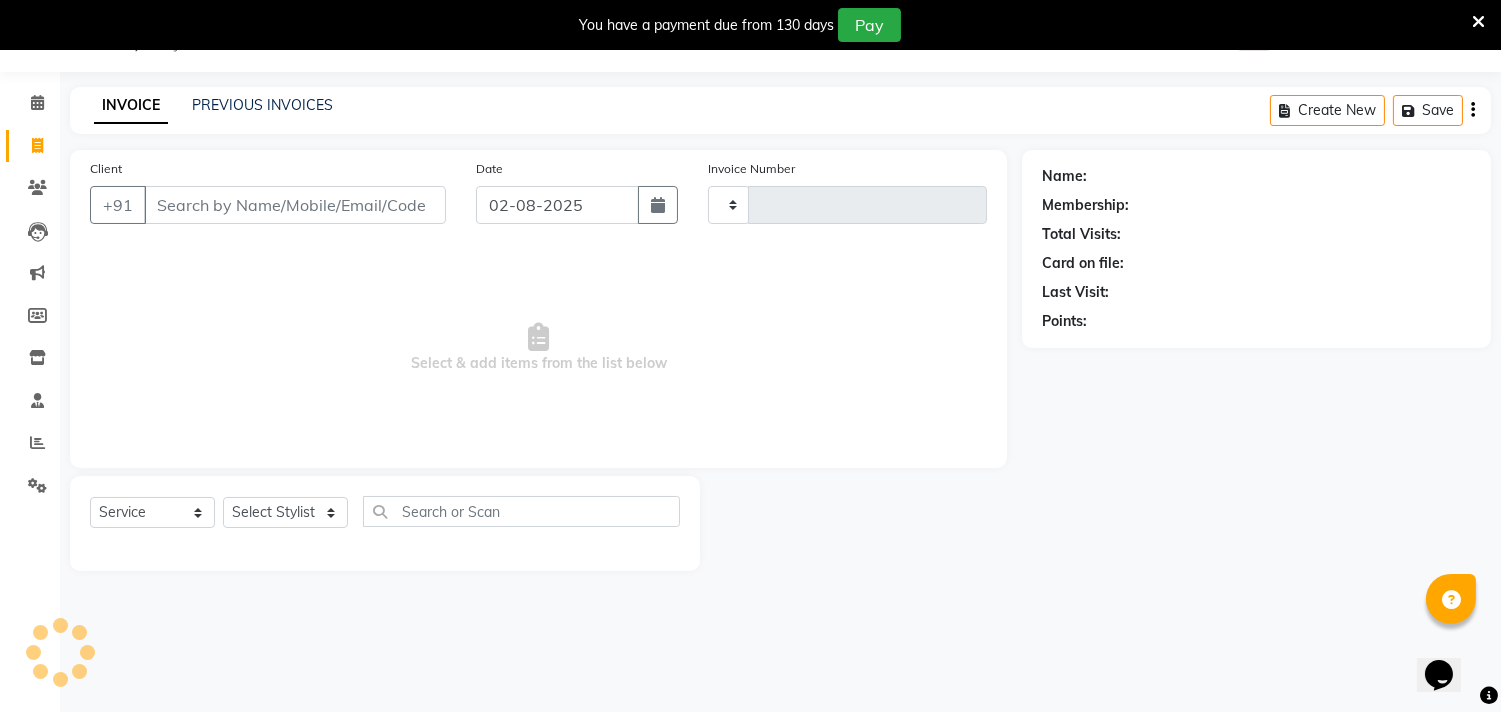 type on "1509" 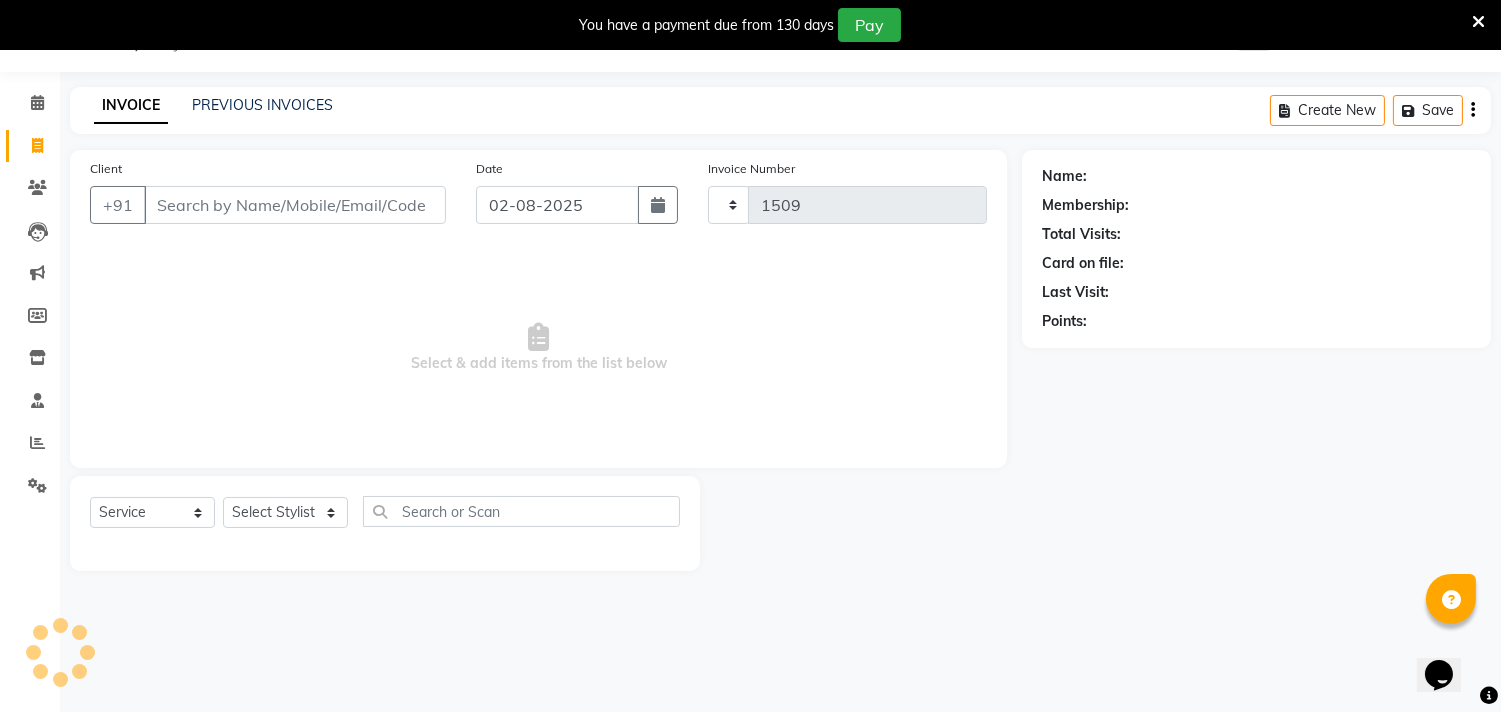 select on "5341" 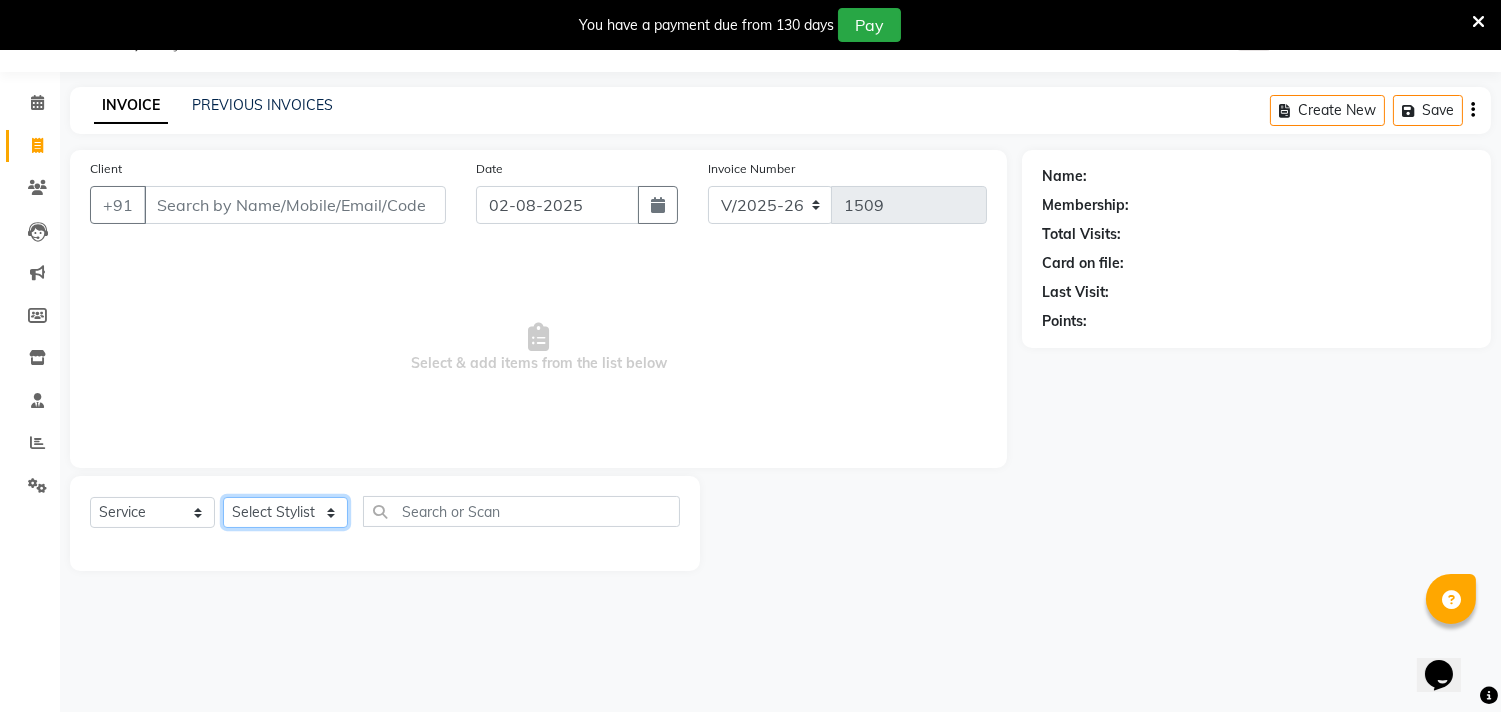 click on "Select Stylist [FIRST] [LAST] [FIRST] [LAST] [FIRST]" 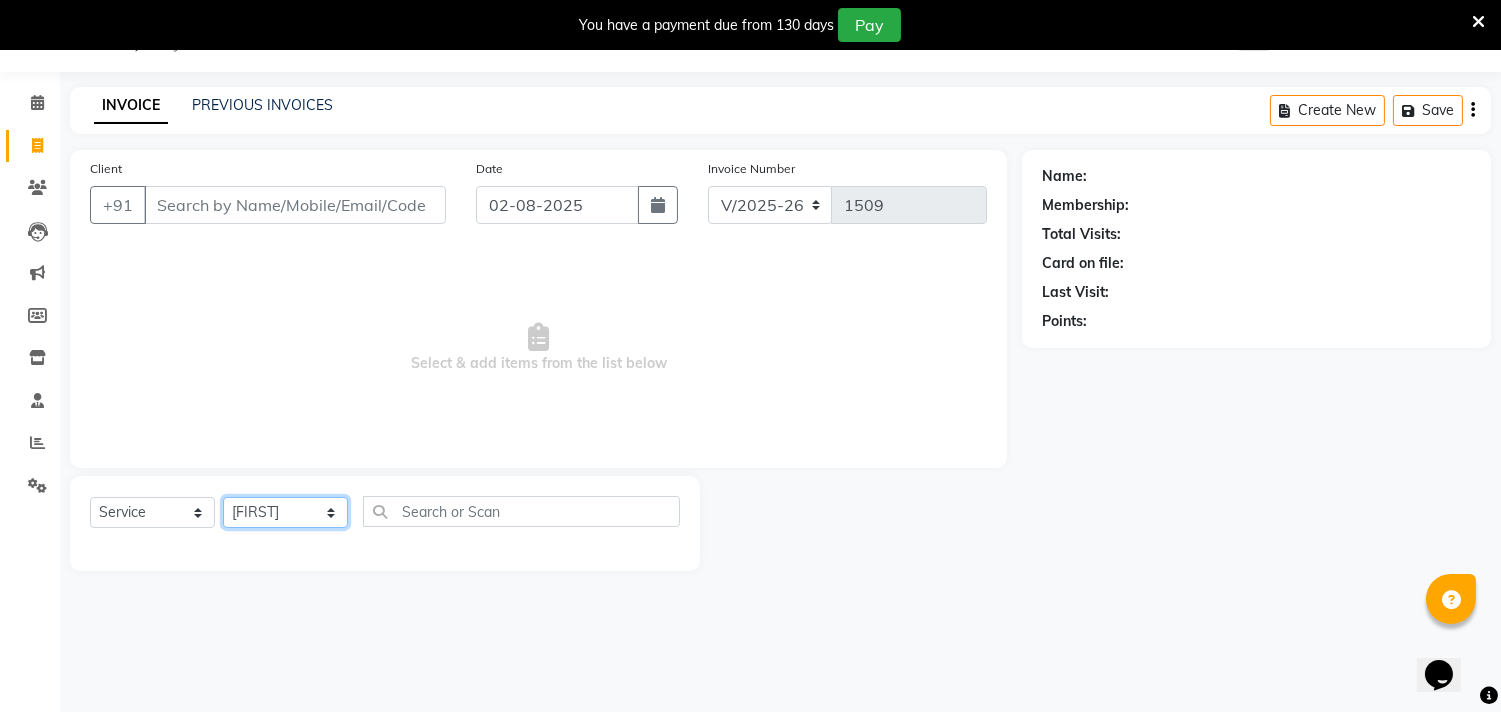 click on "Select Stylist [FIRST] [LAST] [FIRST] [LAST] [FIRST]" 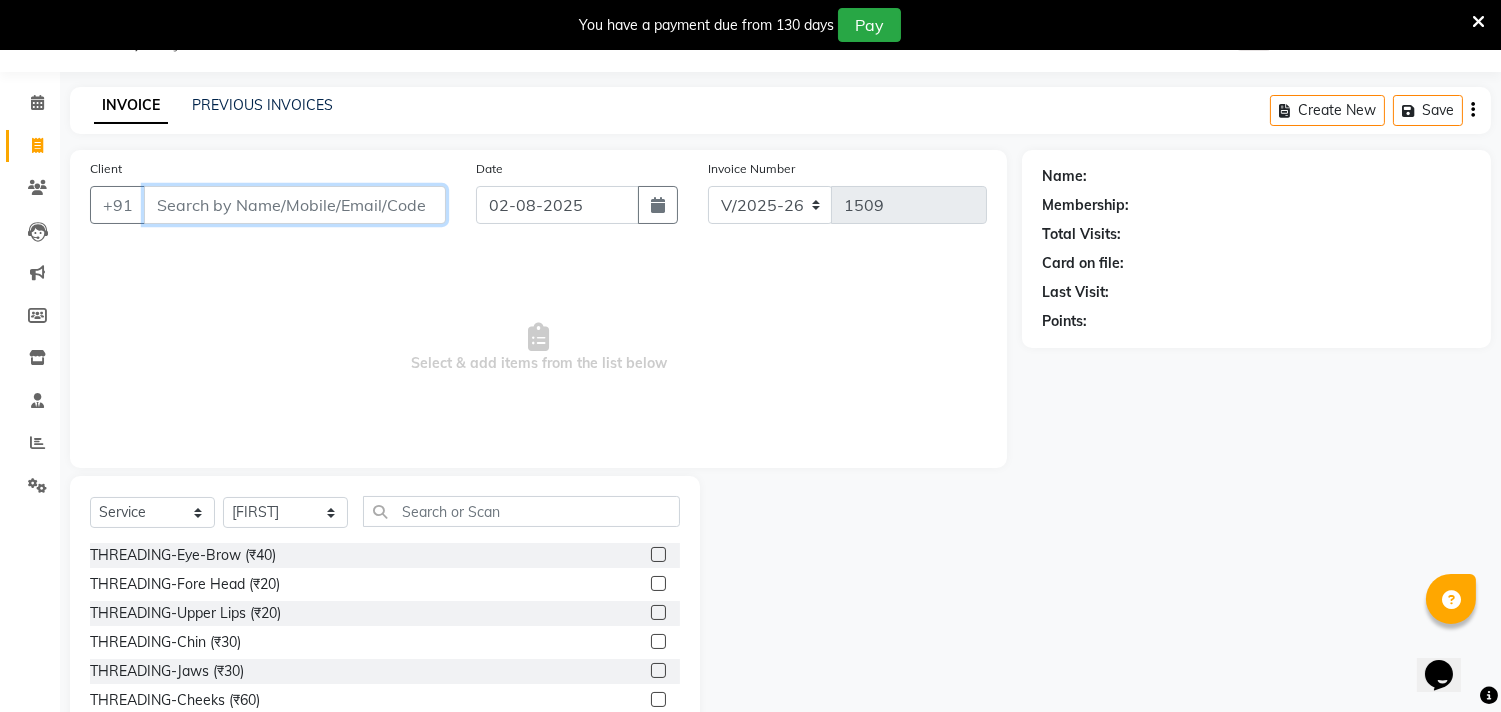 click on "Client" at bounding box center [295, 205] 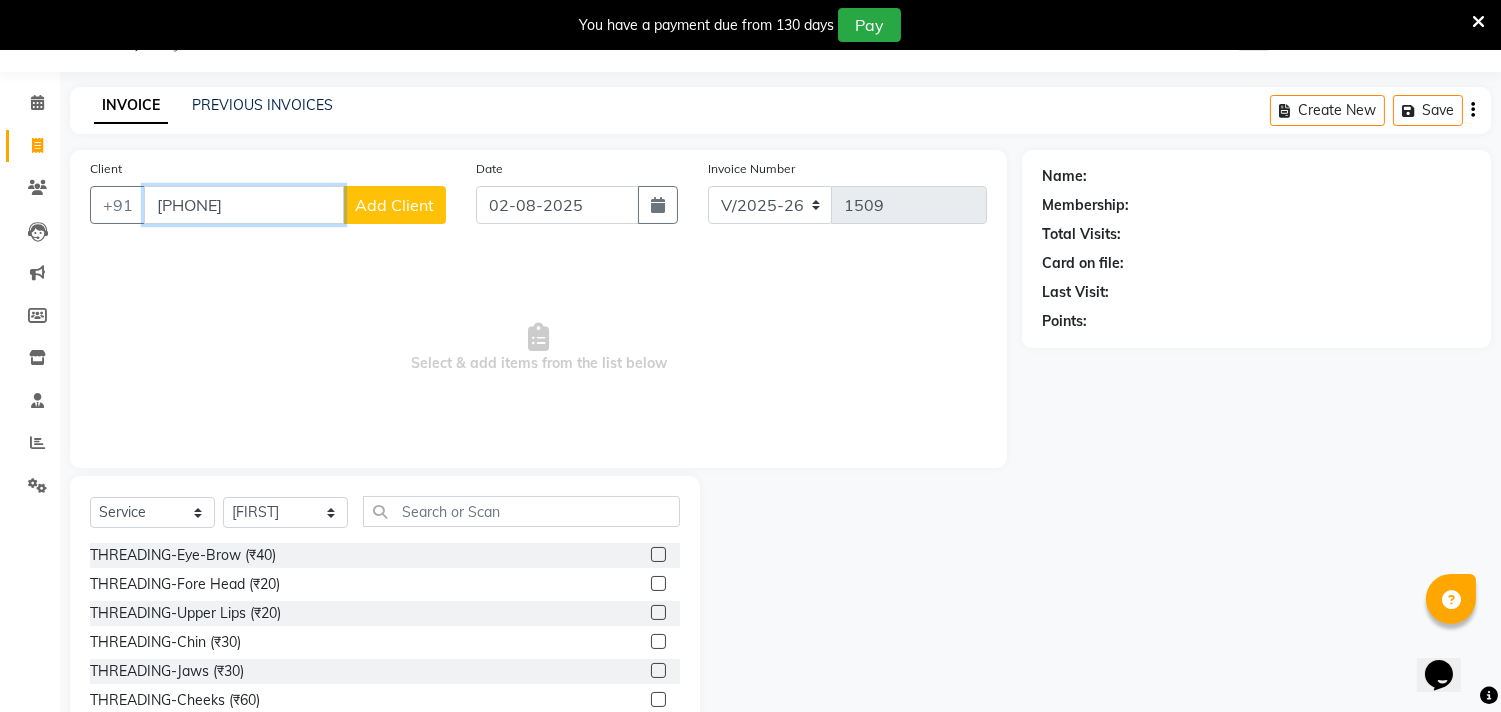 type on "[PHONE]" 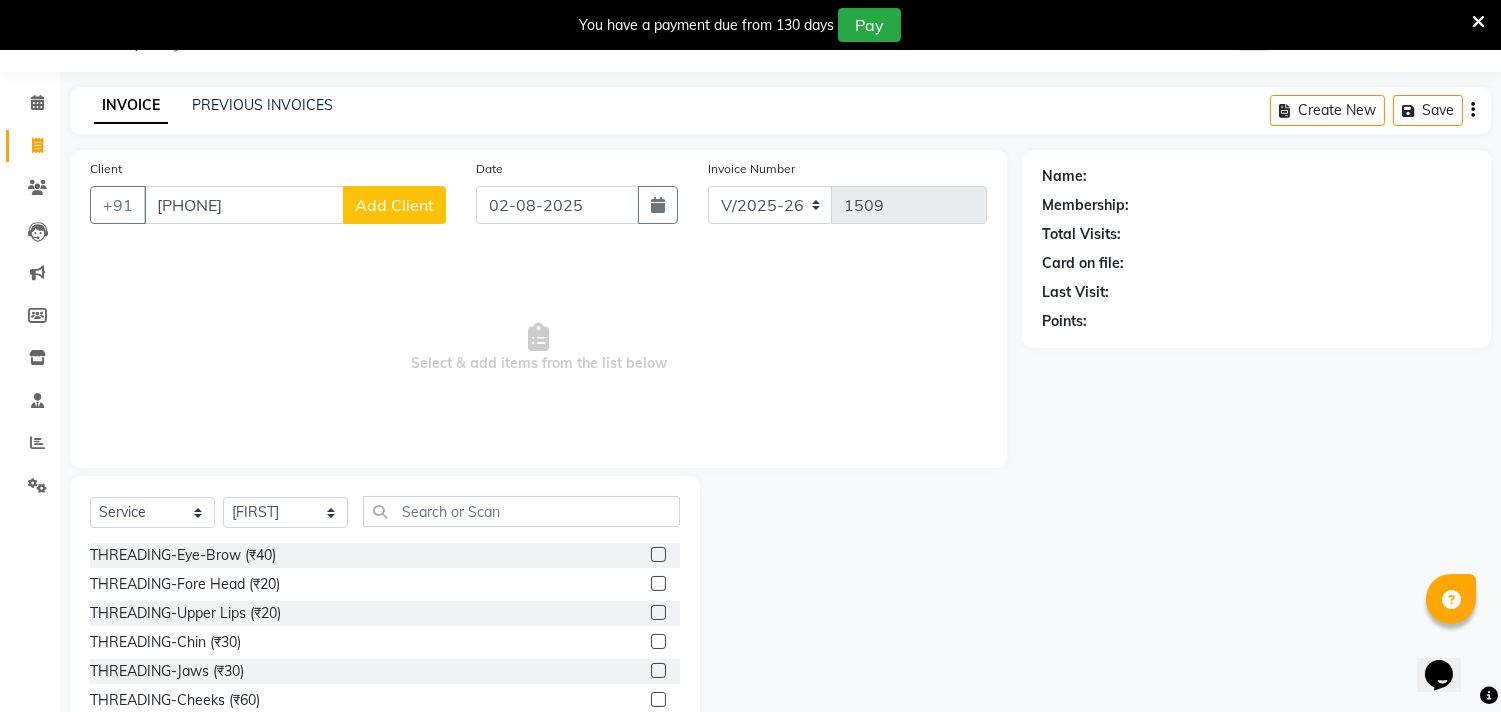 click on "Add Client" 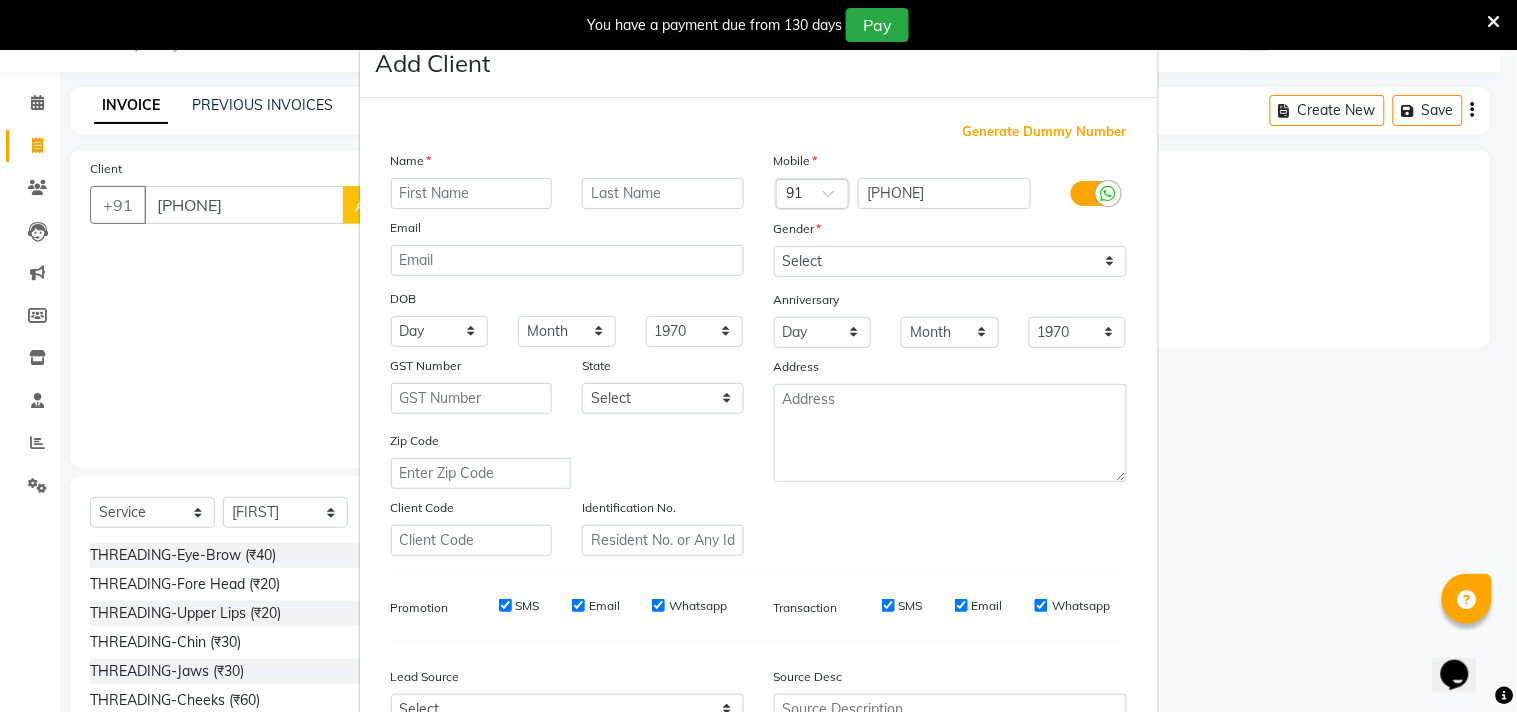 click at bounding box center (472, 193) 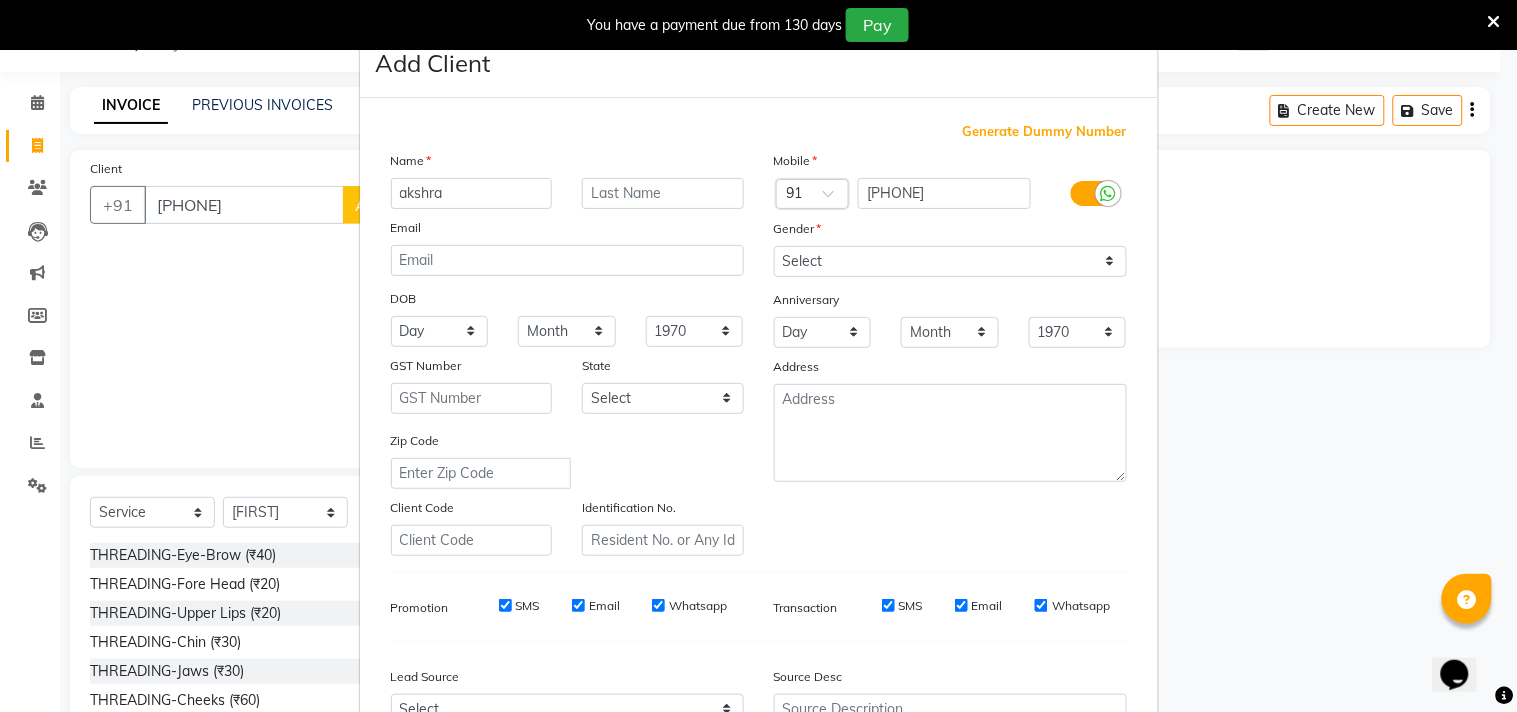 type on "akshra" 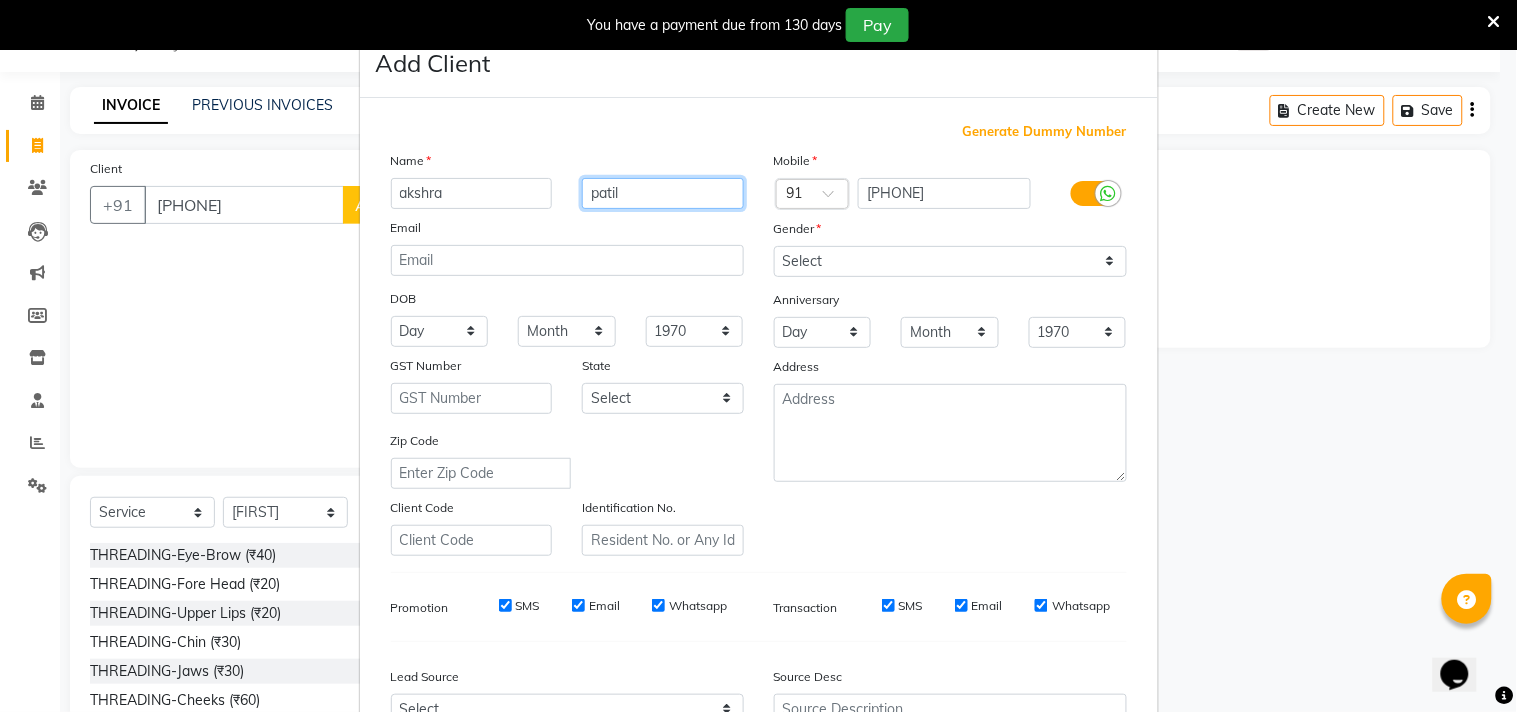 type on "patil" 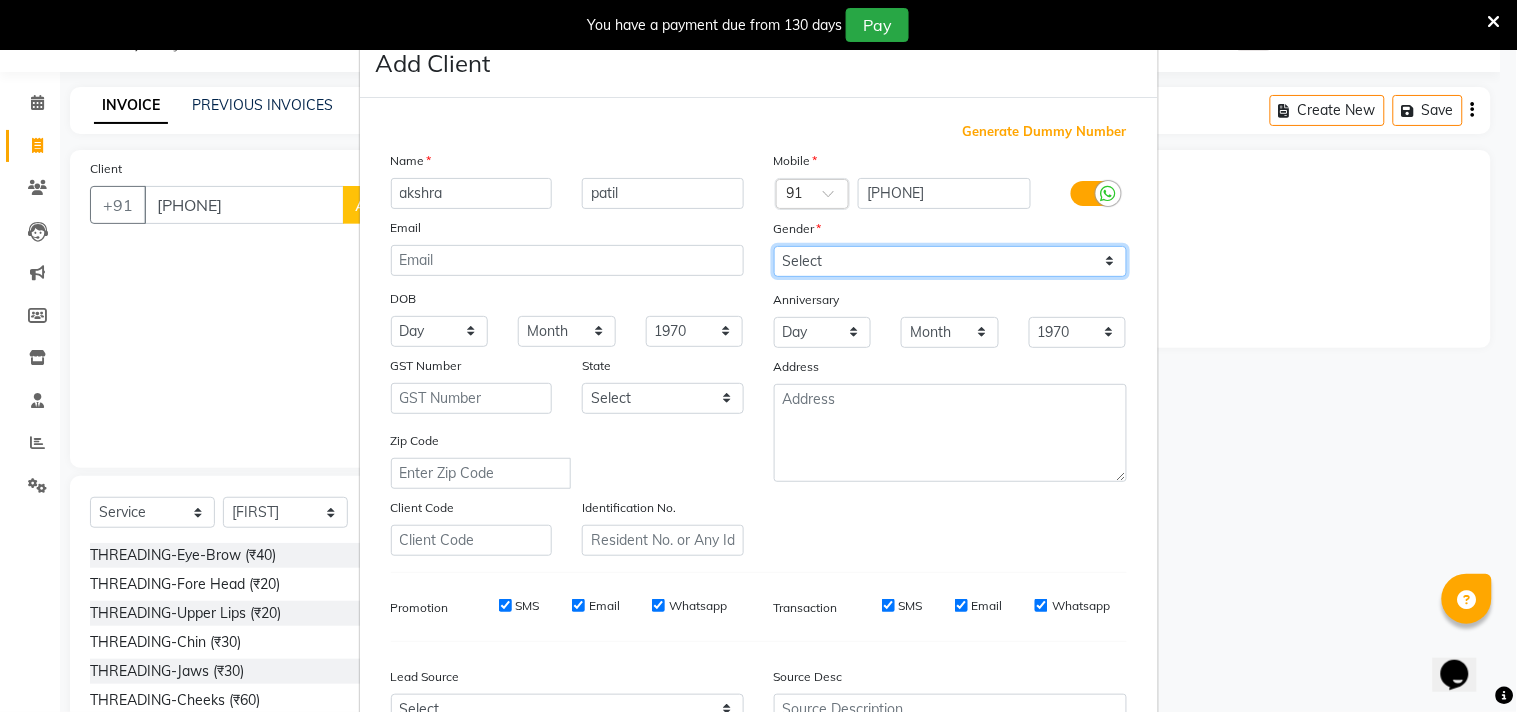 click on "Select Male Female Other Prefer Not To Say" at bounding box center [950, 261] 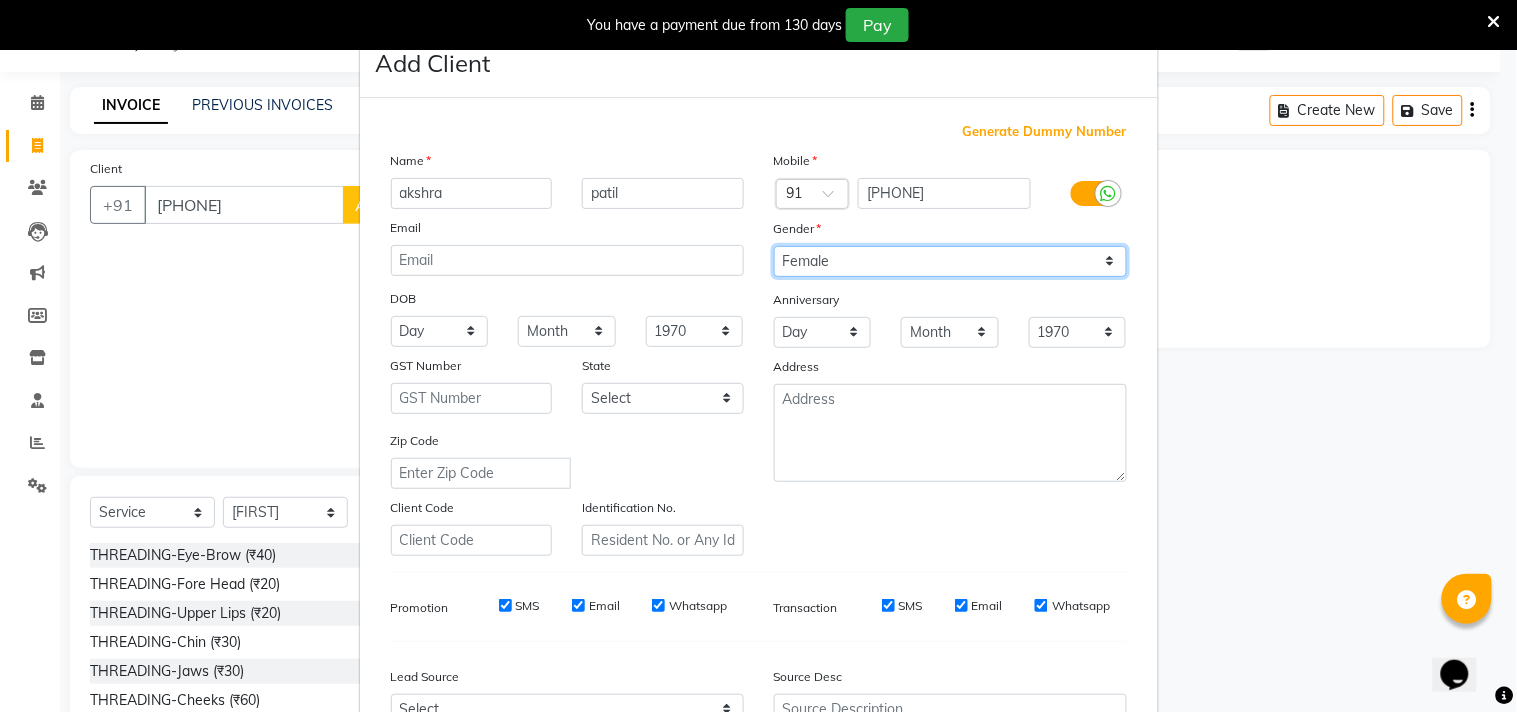 click on "Select Male Female Other Prefer Not To Say" at bounding box center (950, 261) 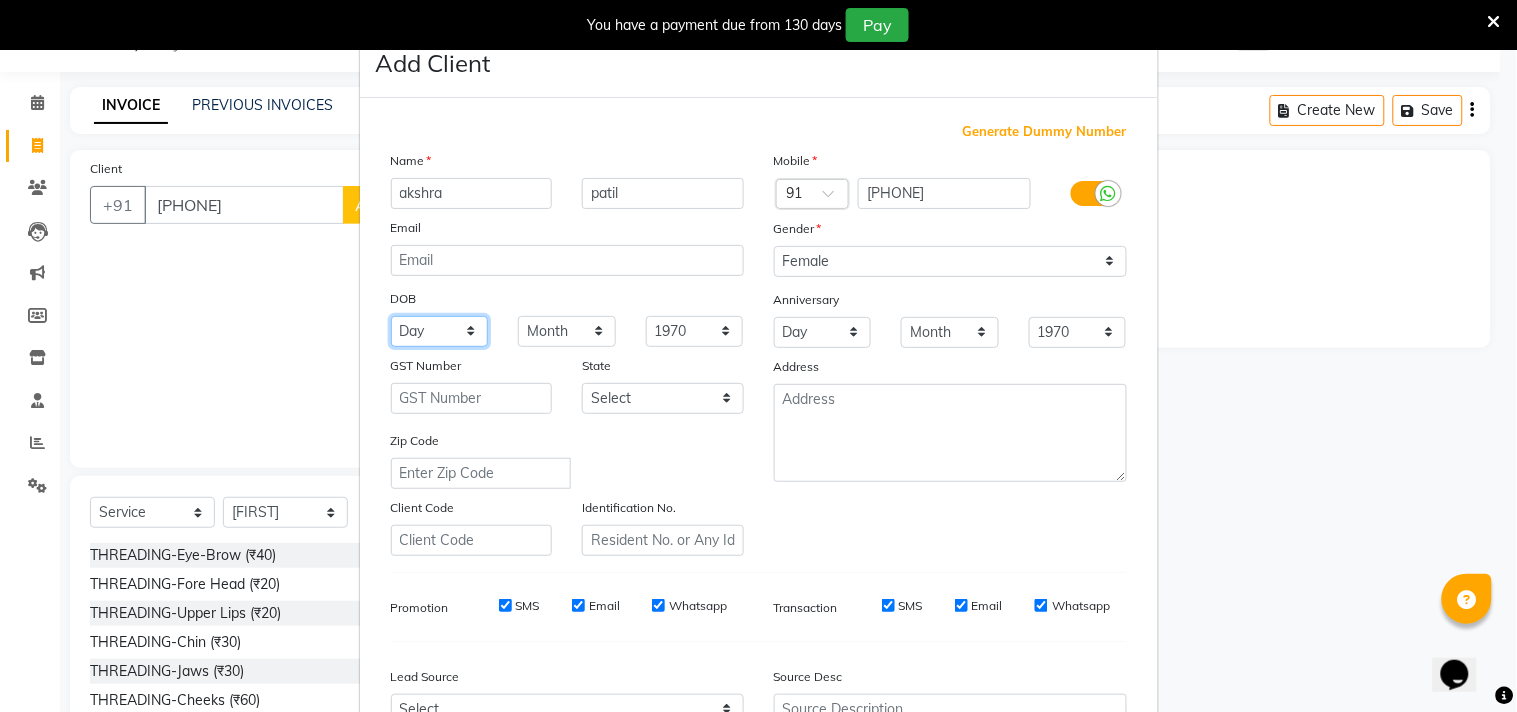 click on "Day 01 02 03 04 05 06 07 08 09 10 11 12 13 14 15 16 17 18 19 20 21 22 23 24 25 26 27 28 29 30 31" at bounding box center [440, 331] 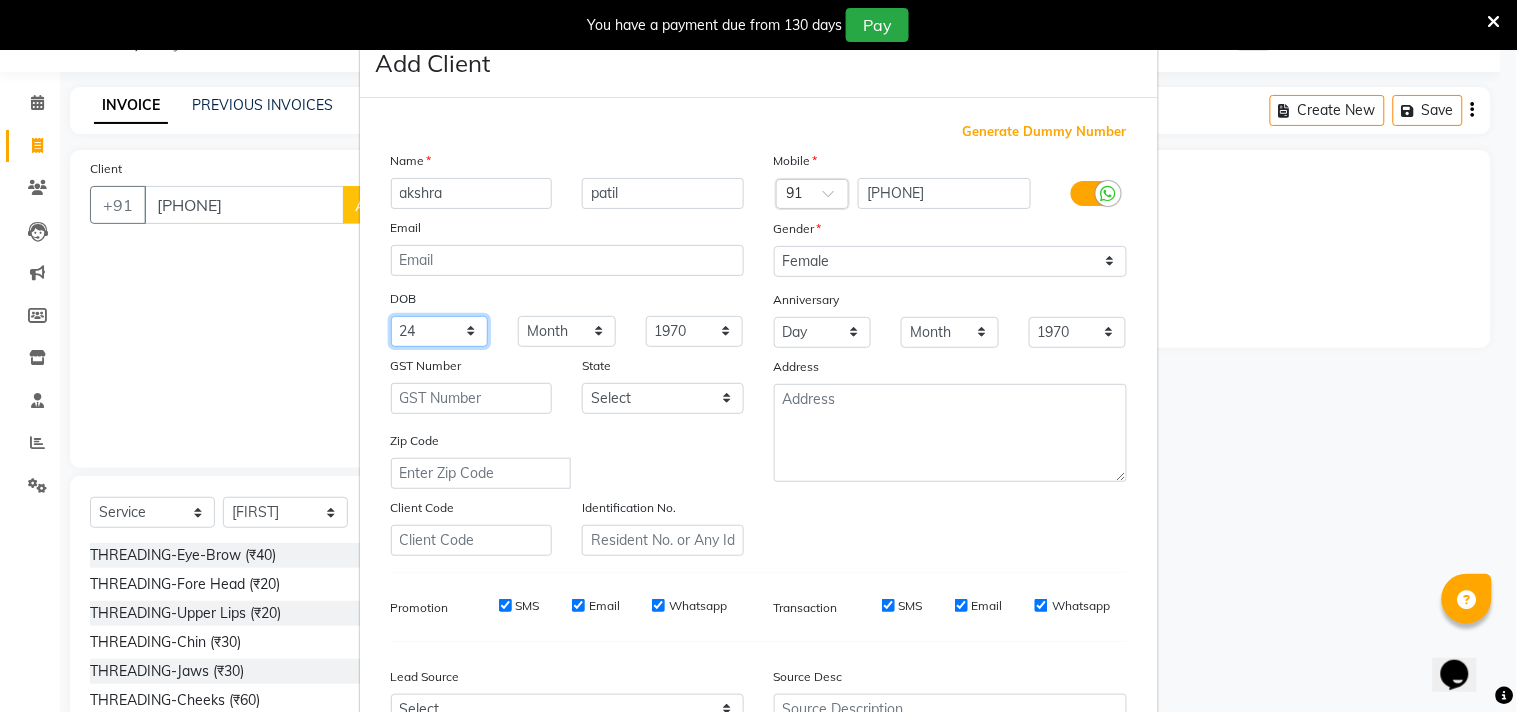 click on "Day 01 02 03 04 05 06 07 08 09 10 11 12 13 14 15 16 17 18 19 20 21 22 23 24 25 26 27 28 29 30 31" at bounding box center [440, 331] 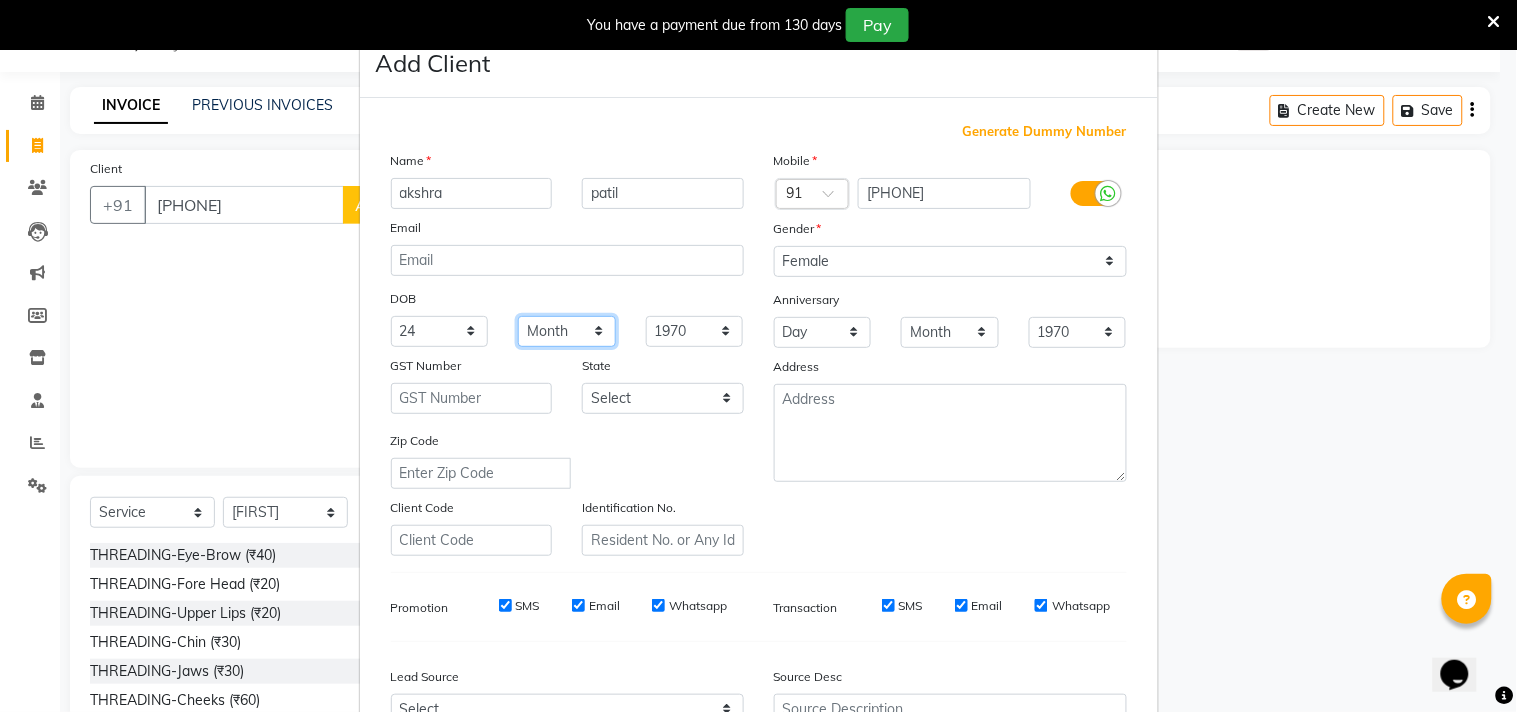 click on "Month January February March April May June July August September October November December" at bounding box center [567, 331] 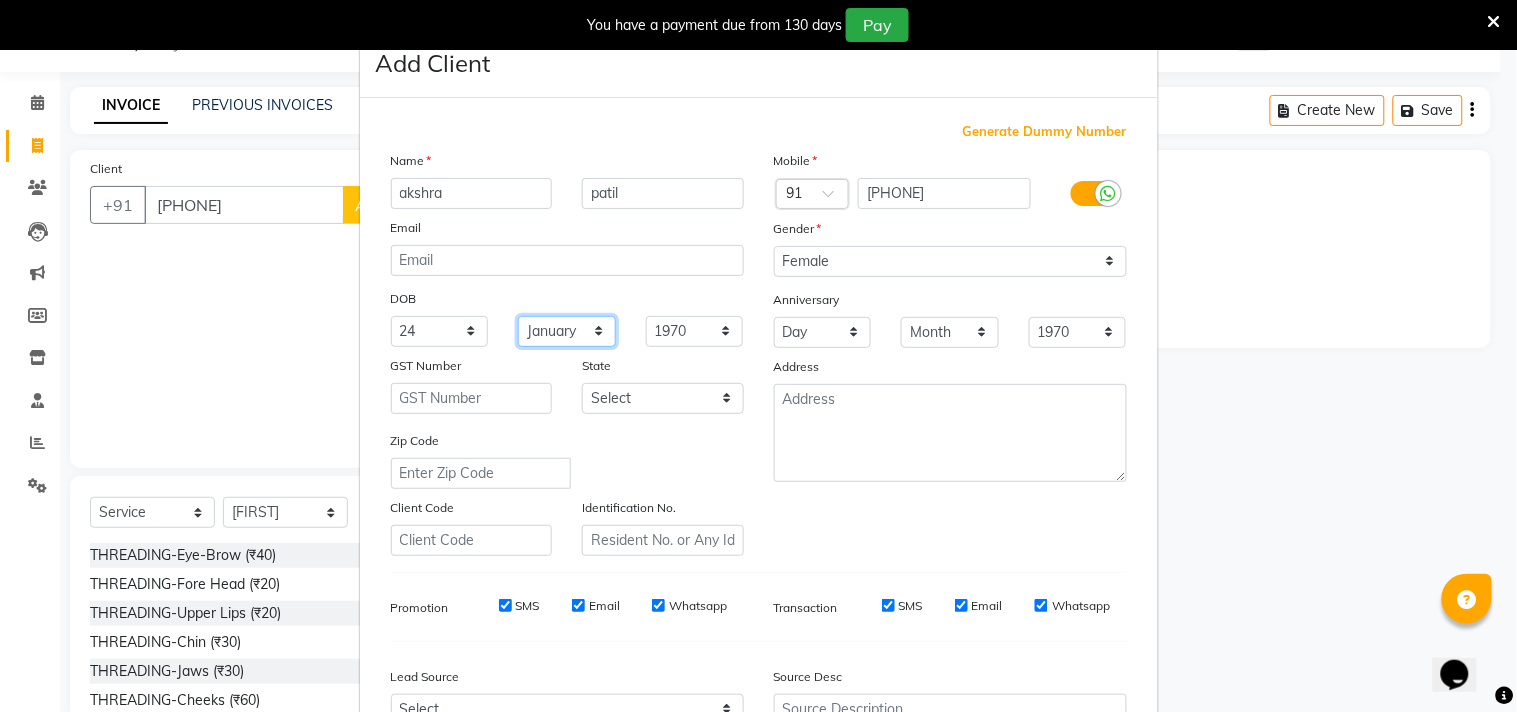 click on "Month January February March April May June July August September October November December" at bounding box center (567, 331) 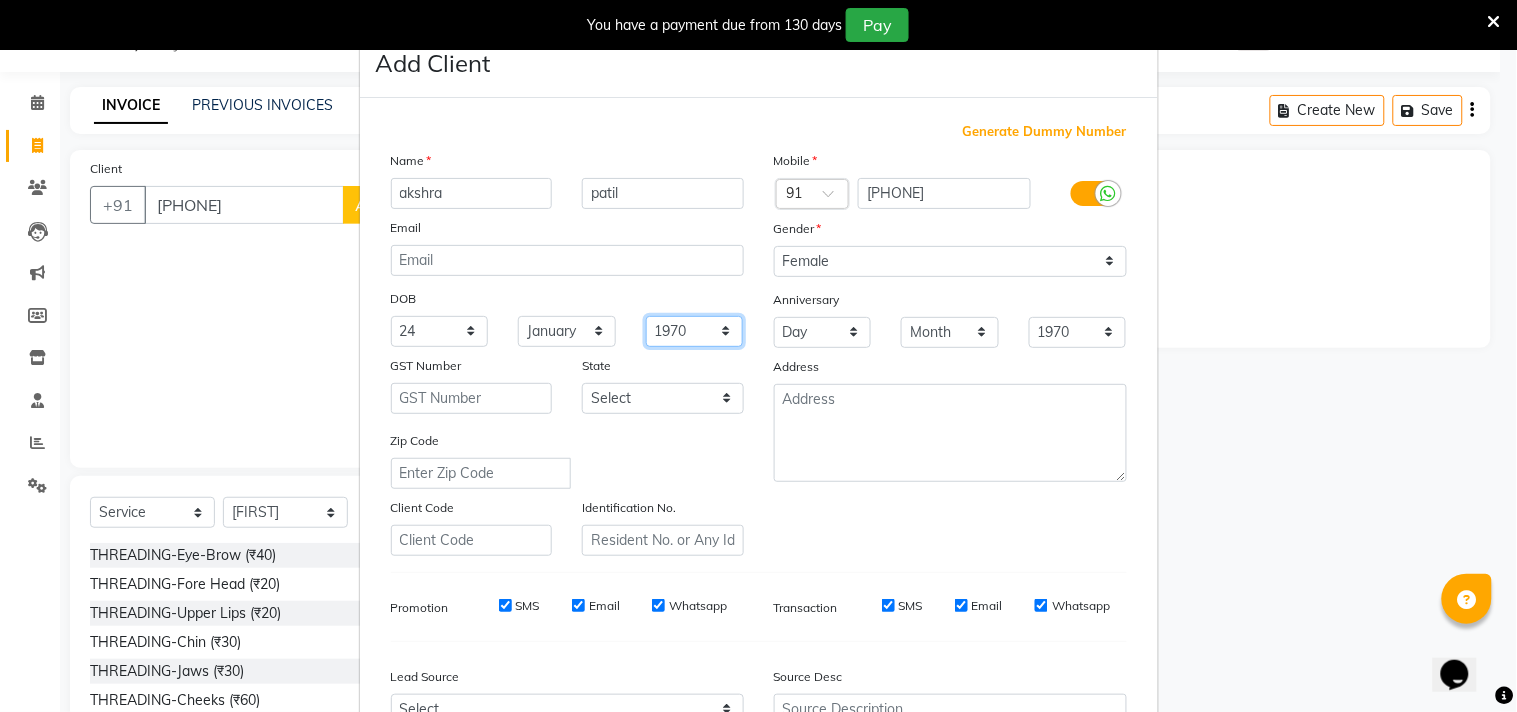 click on "1940 1941 1942 1943 1944 1945 1946 1947 1948 1949 1950 1951 1952 1953 1954 1955 1956 1957 1958 1959 1960 1961 1962 1963 1964 1965 1966 1967 1968 1969 1970 1971 1972 1973 1974 1975 1976 1977 1978 1979 1980 1981 1982 1983 1984 1985 1986 1987 1988 1989 1990 1991 1992 1993 1994 1995 1996 1997 1998 1999 2000 2001 2002 2003 2004 2005 2006 2007 2008 2009 2010 2011 2012 2013 2014 2015 2016 2017 2018 2019 2020 2021 2022 2023 2024" at bounding box center [695, 331] 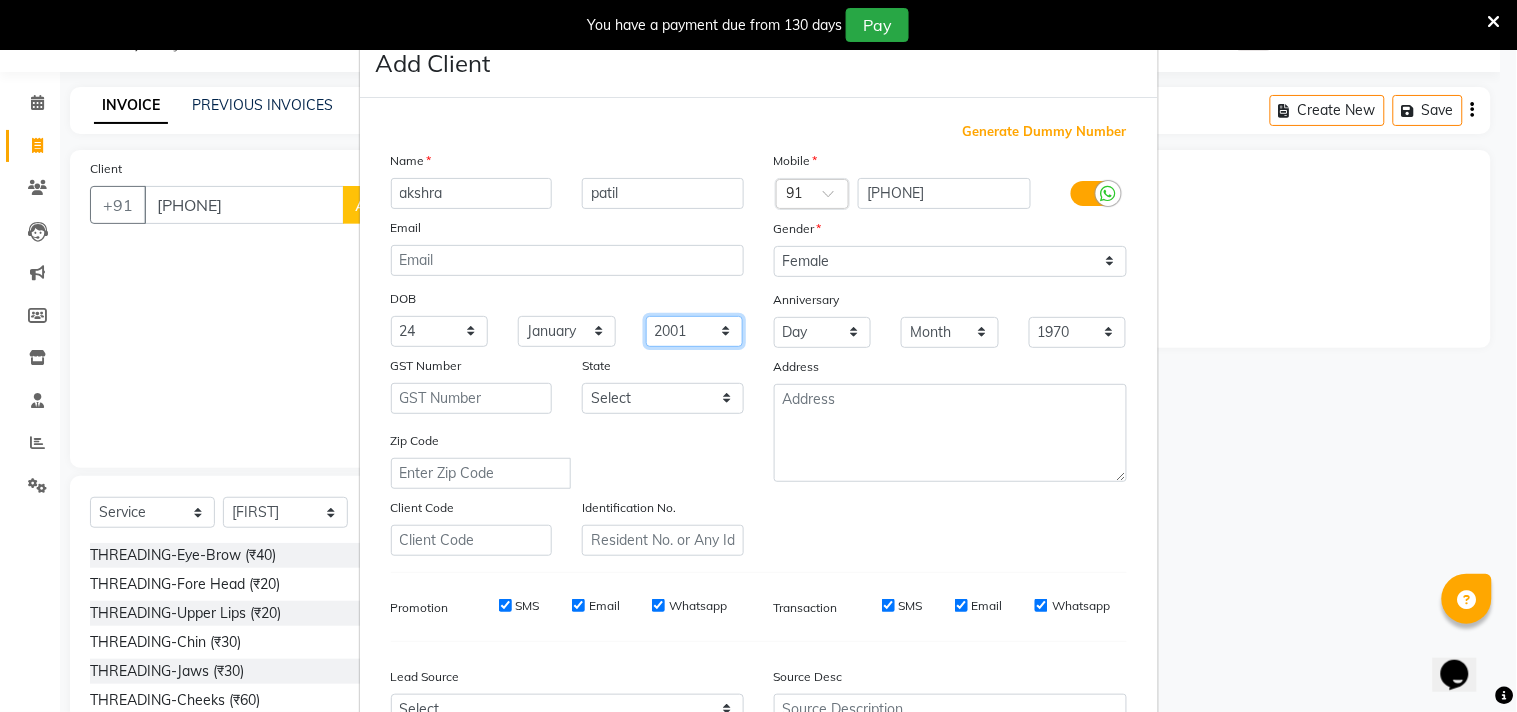 click on "1940 1941 1942 1943 1944 1945 1946 1947 1948 1949 1950 1951 1952 1953 1954 1955 1956 1957 1958 1959 1960 1961 1962 1963 1964 1965 1966 1967 1968 1969 1970 1971 1972 1973 1974 1975 1976 1977 1978 1979 1980 1981 1982 1983 1984 1985 1986 1987 1988 1989 1990 1991 1992 1993 1994 1995 1996 1997 1998 1999 2000 2001 2002 2003 2004 2005 2006 2007 2008 2009 2010 2011 2012 2013 2014 2015 2016 2017 2018 2019 2020 2021 2022 2023 2024" at bounding box center (695, 331) 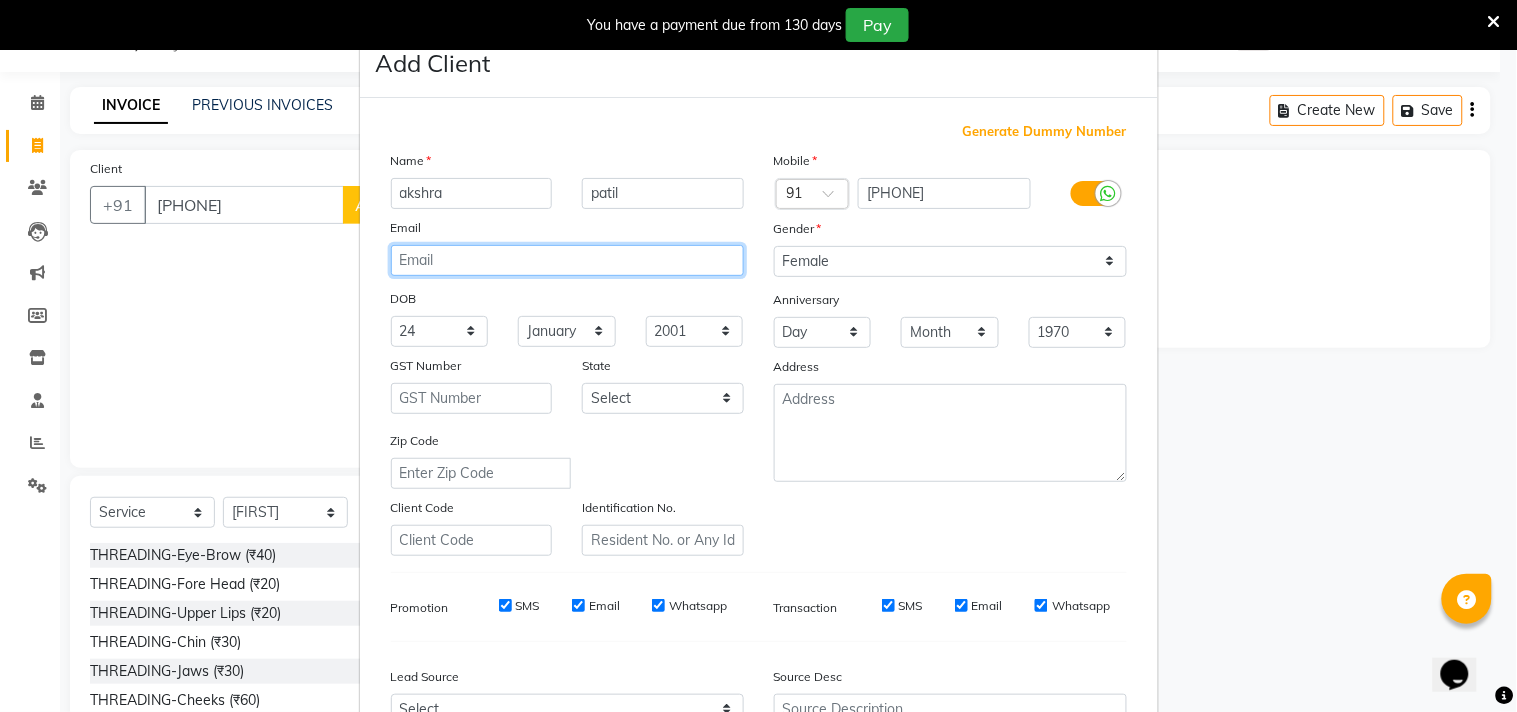 click at bounding box center [567, 260] 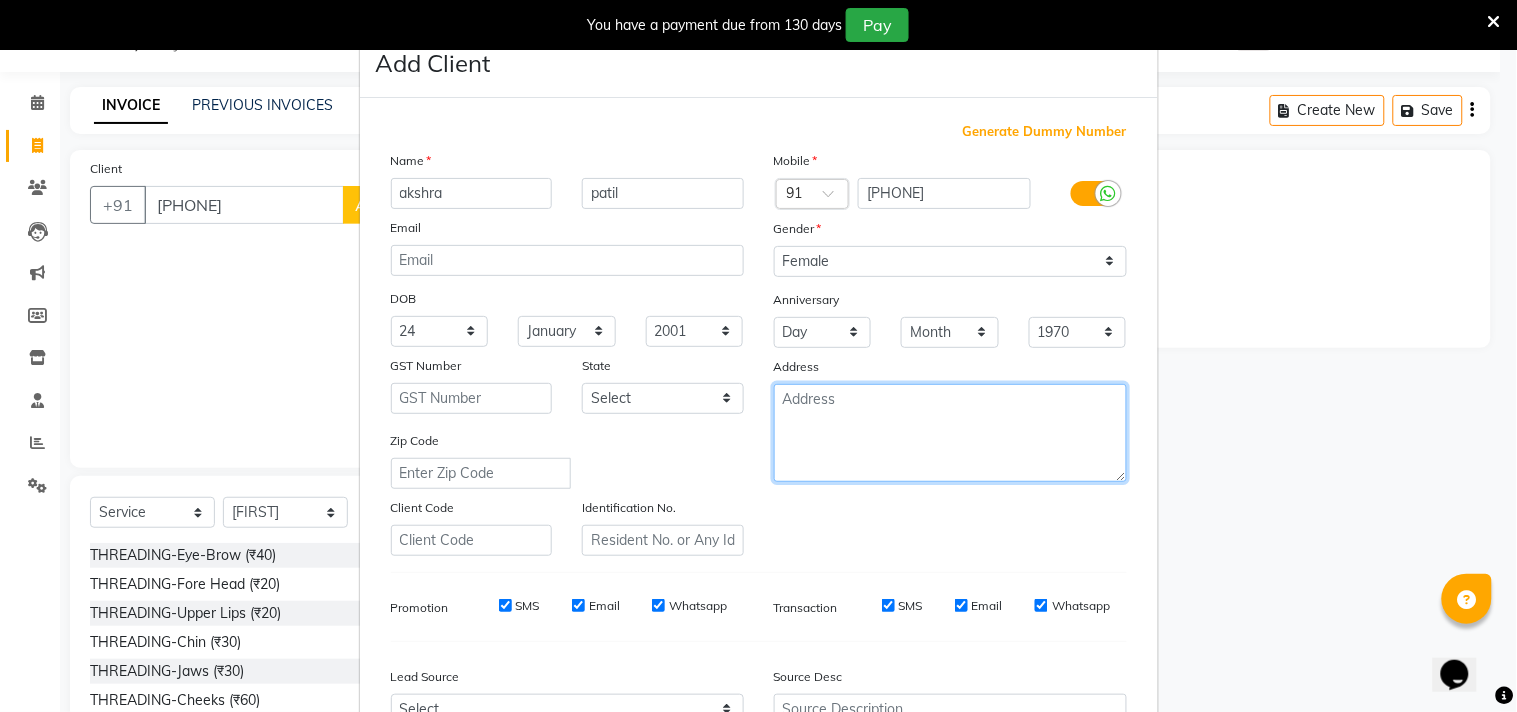 click at bounding box center (950, 433) 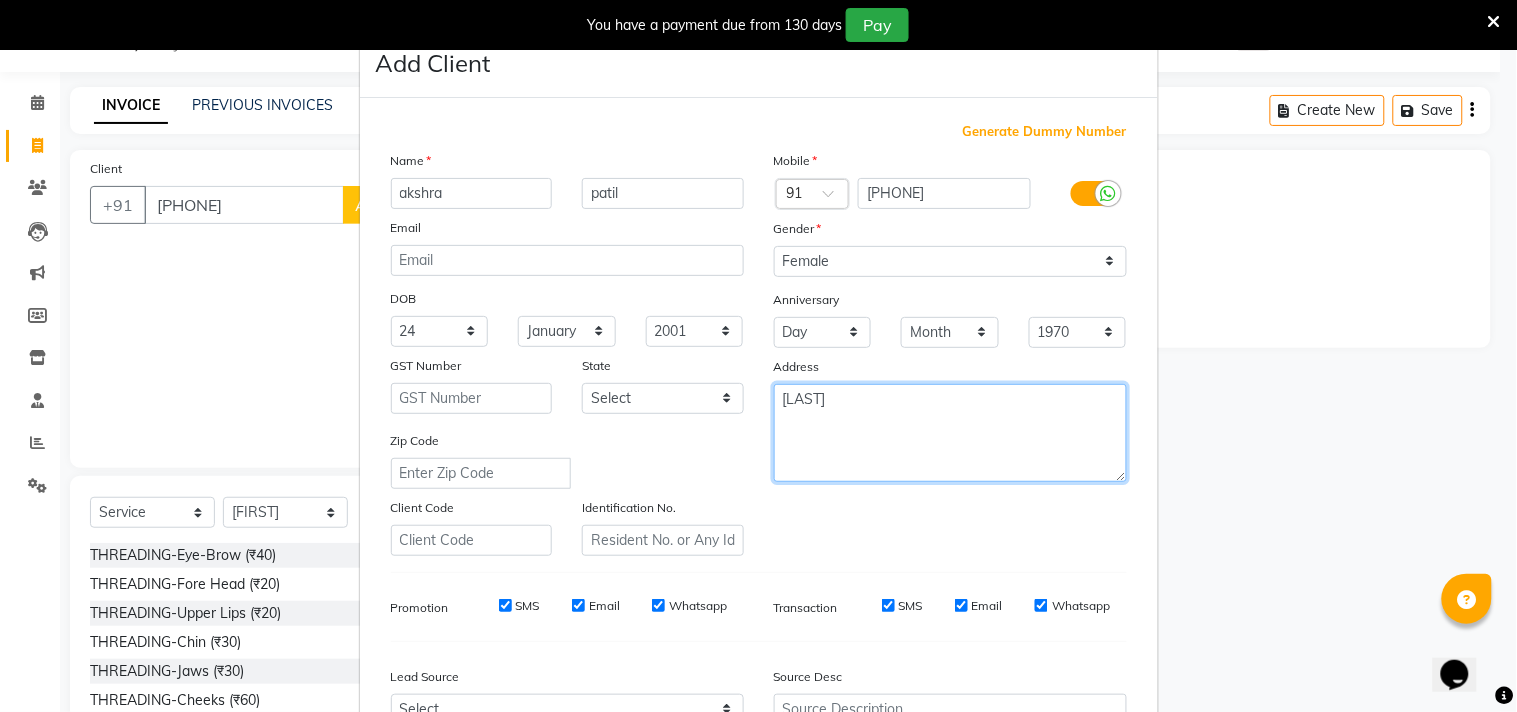 click on "[LAST]" at bounding box center [950, 433] 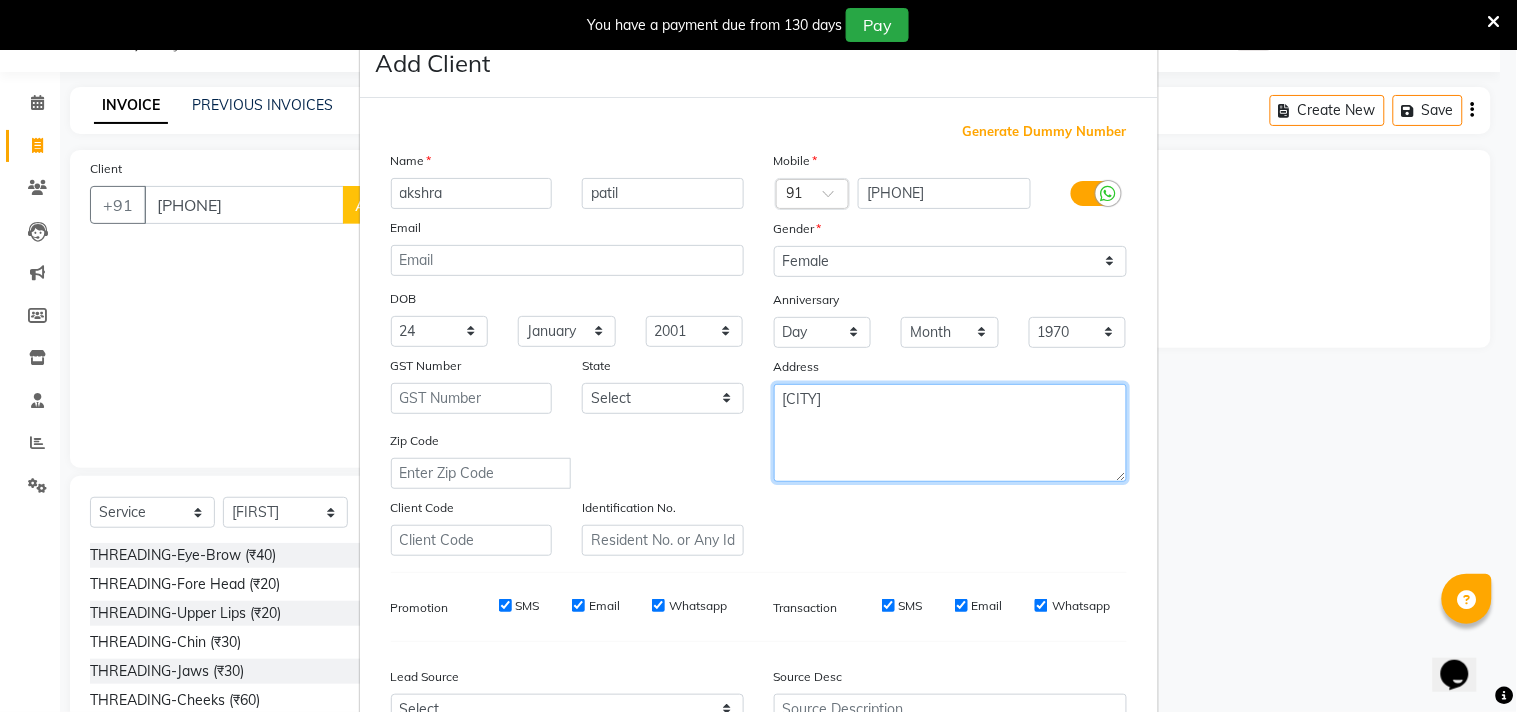 type on "majchidbandar" 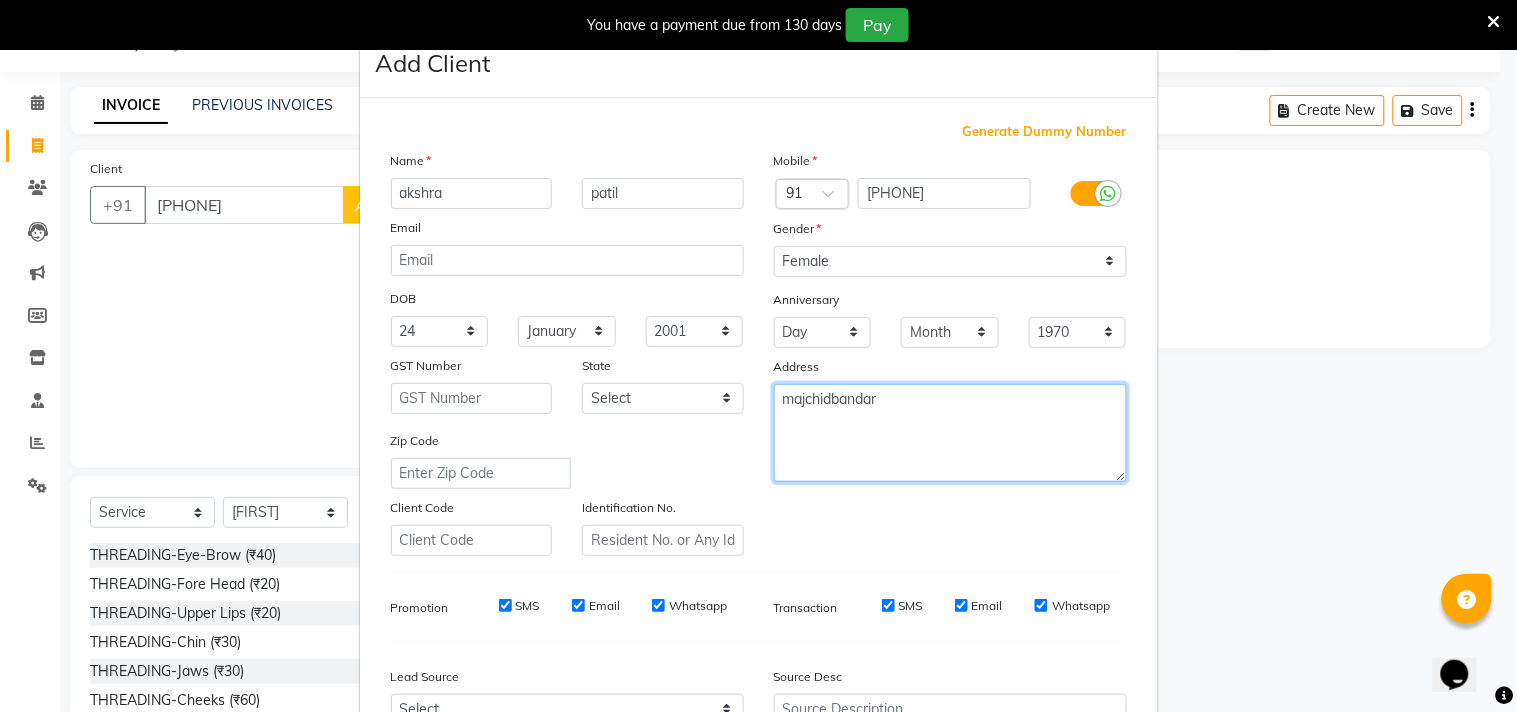 click on "majchidbandar" at bounding box center (950, 433) 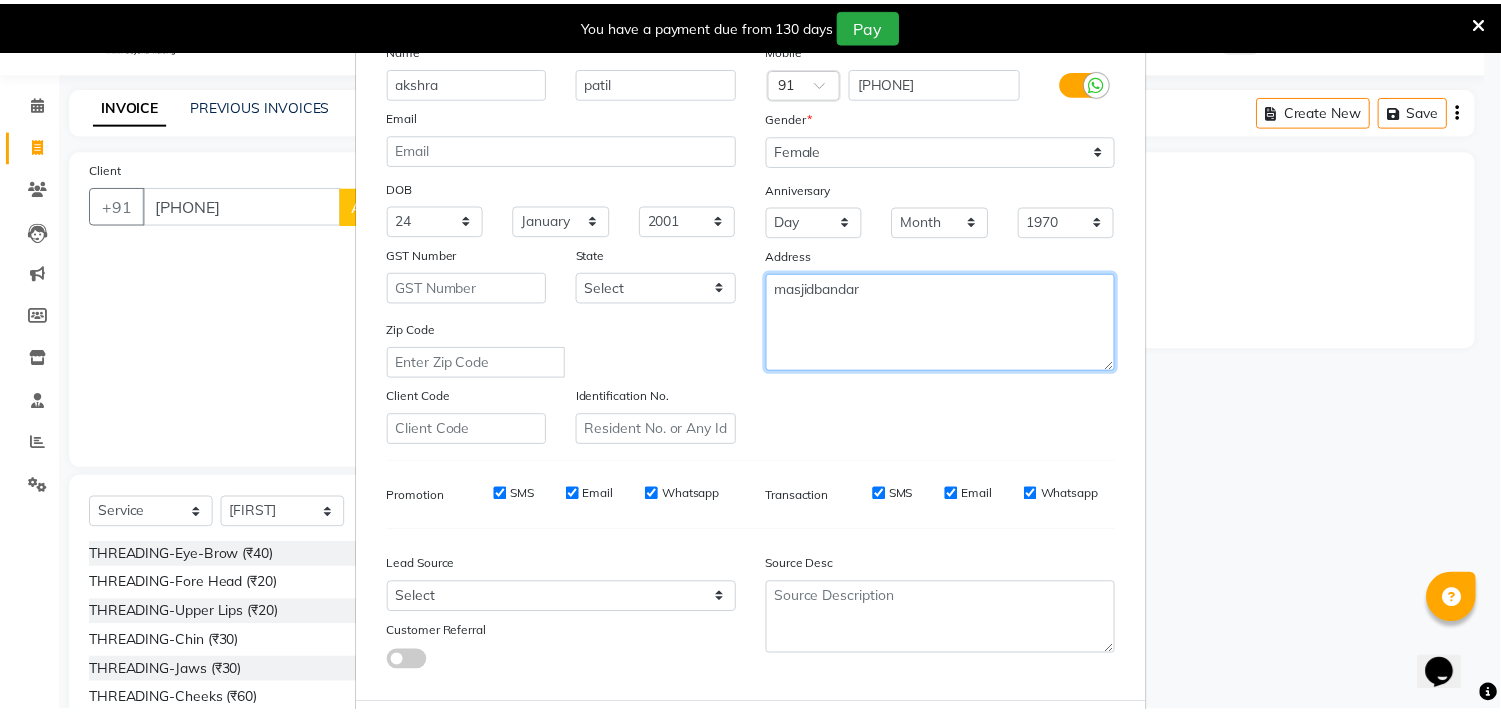 scroll, scrollTop: 212, scrollLeft: 0, axis: vertical 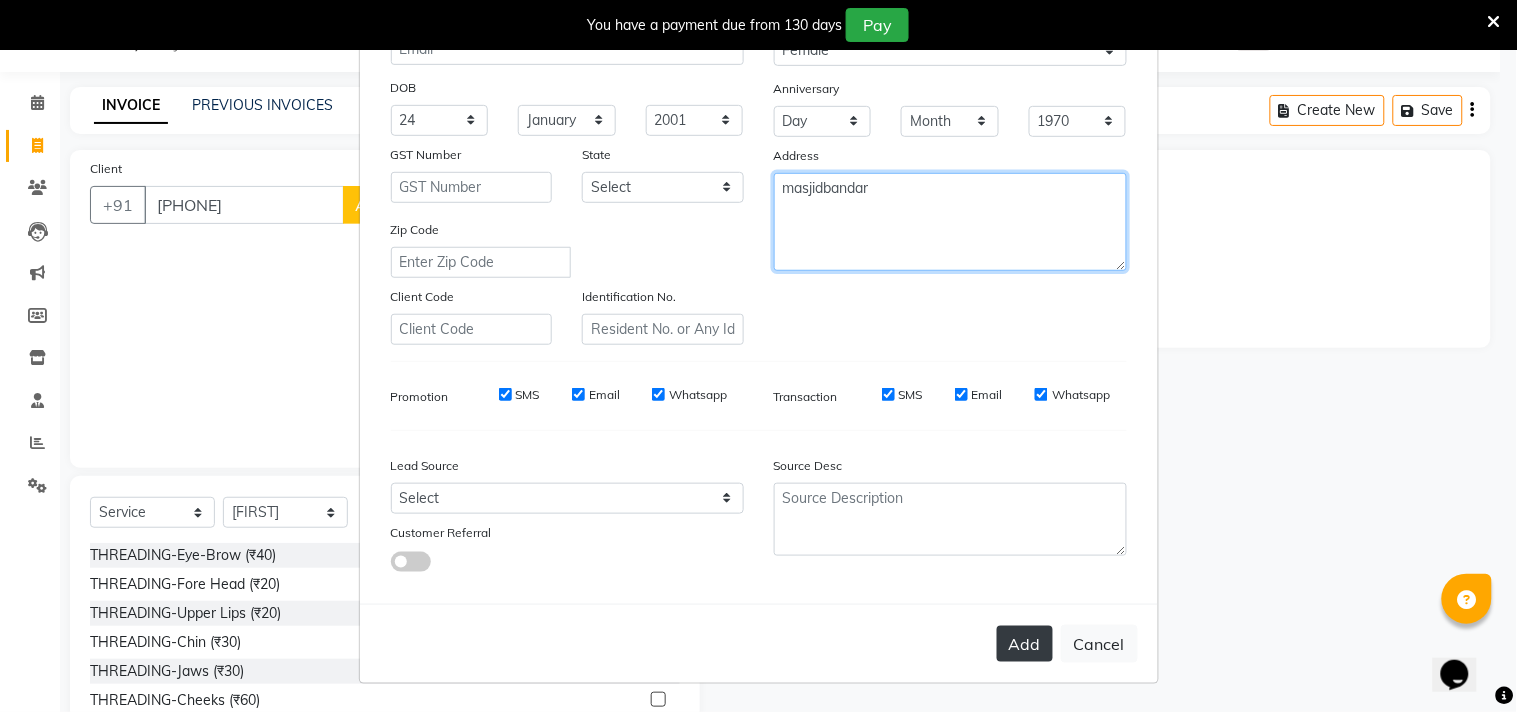 type on "masjidbandar" 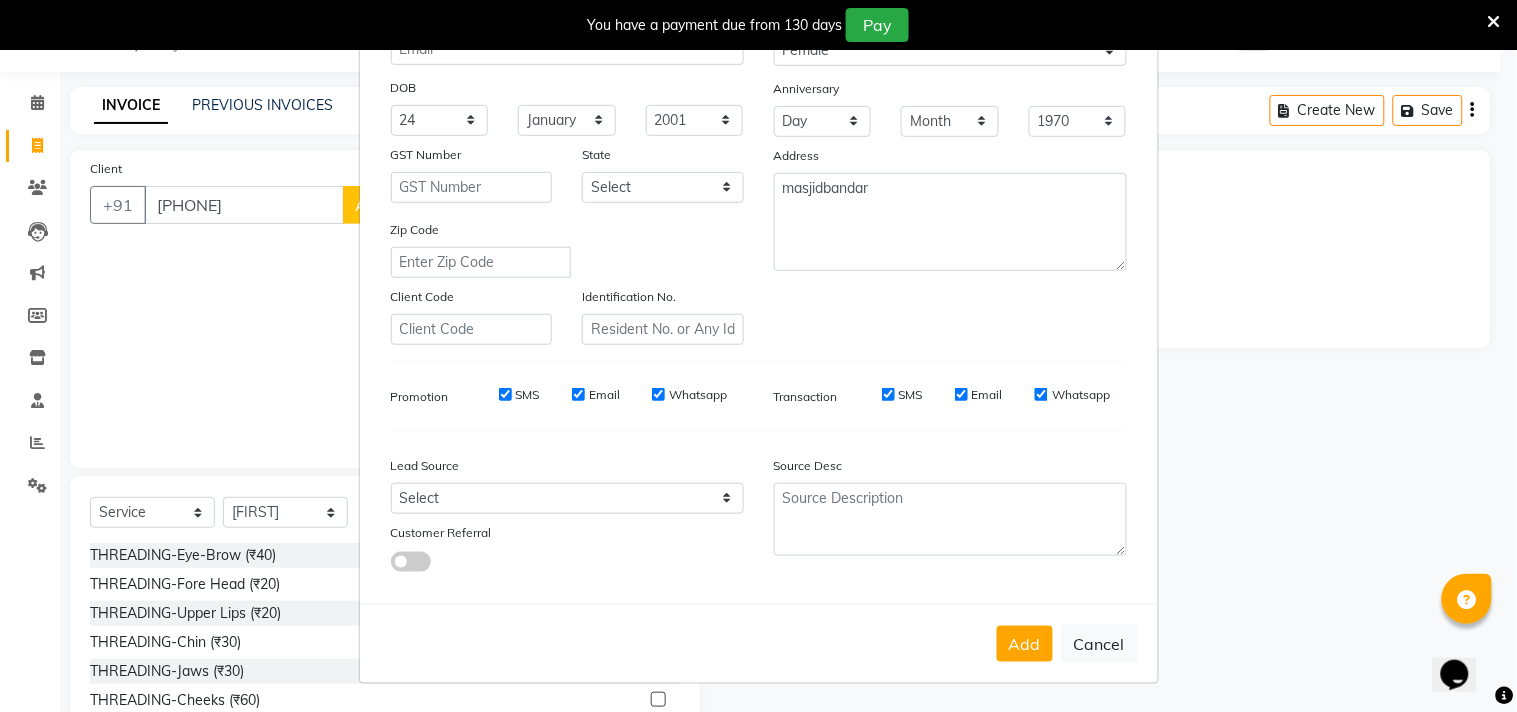 click on "Add" at bounding box center (1025, 644) 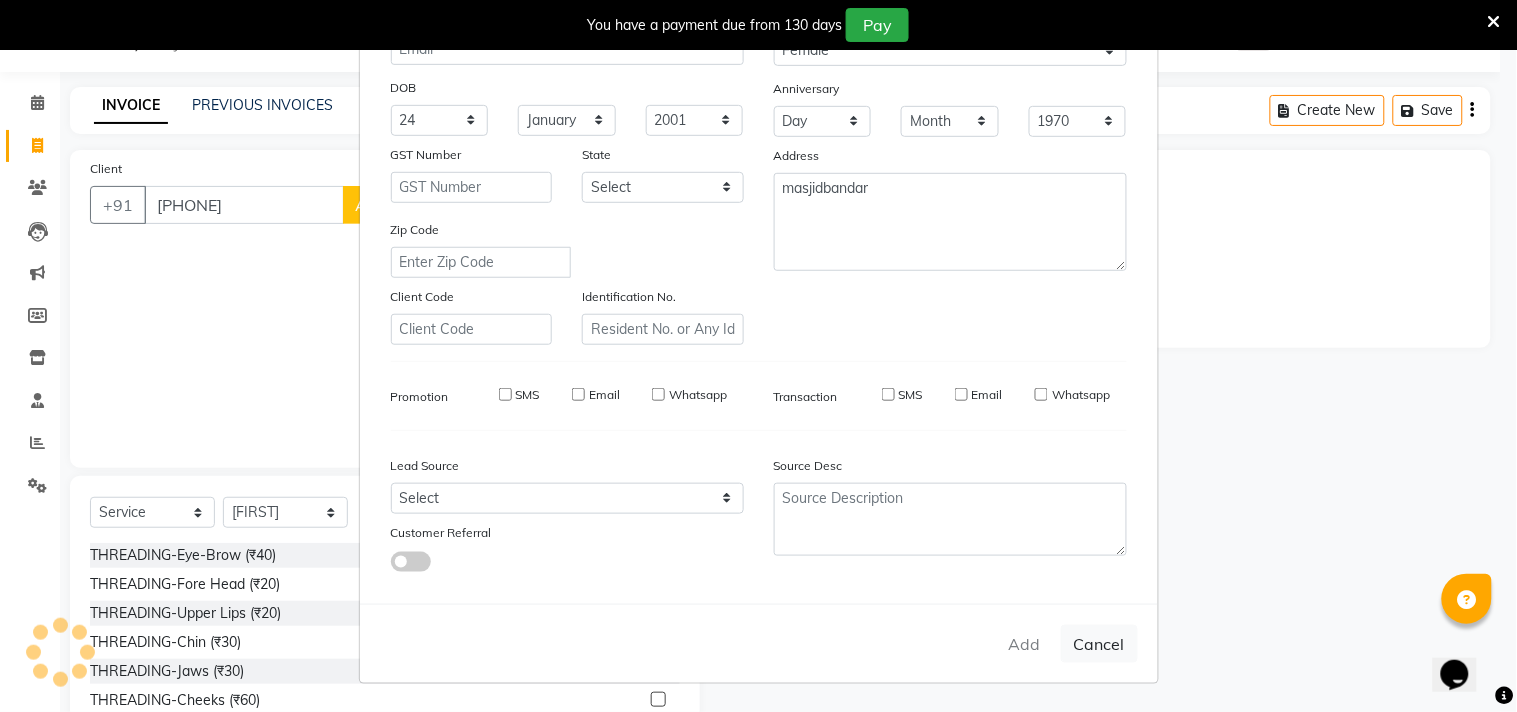 type 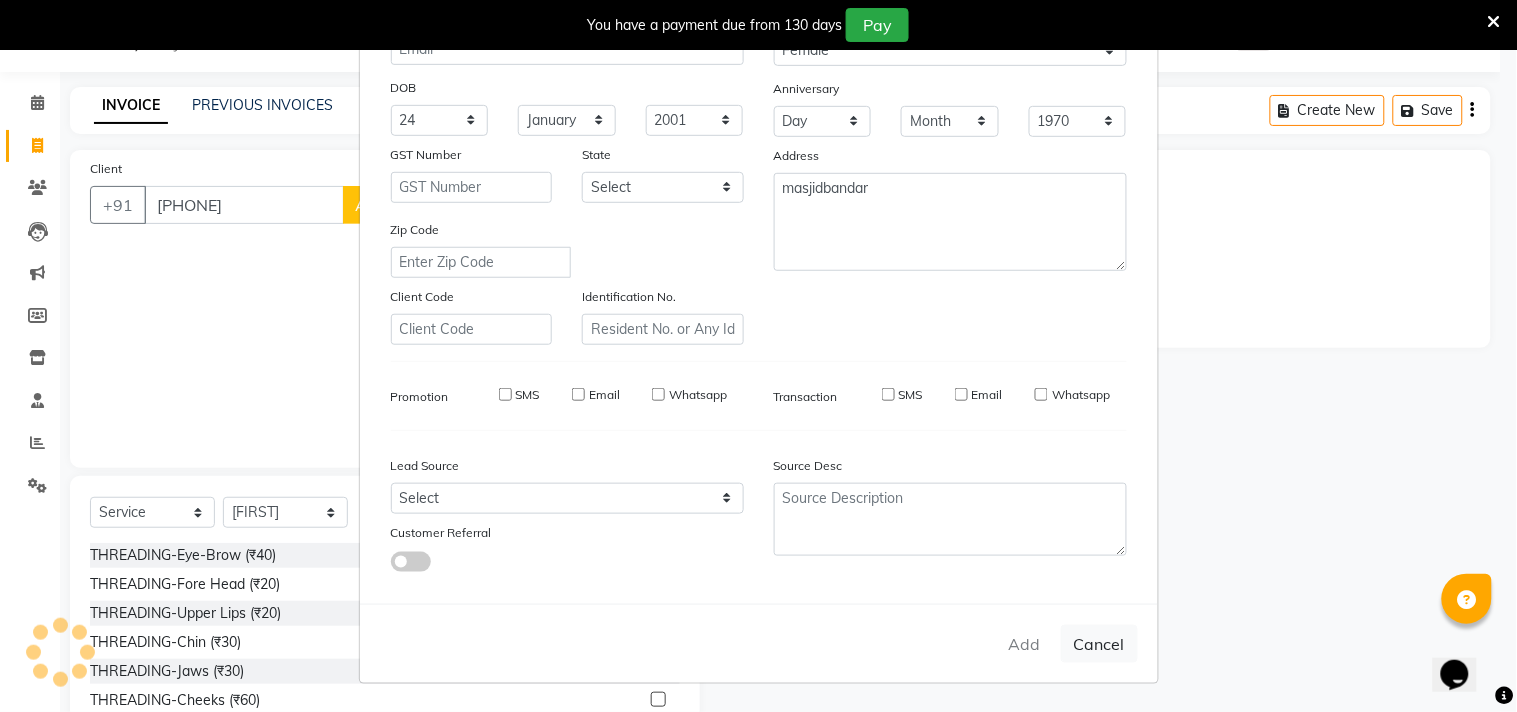 type 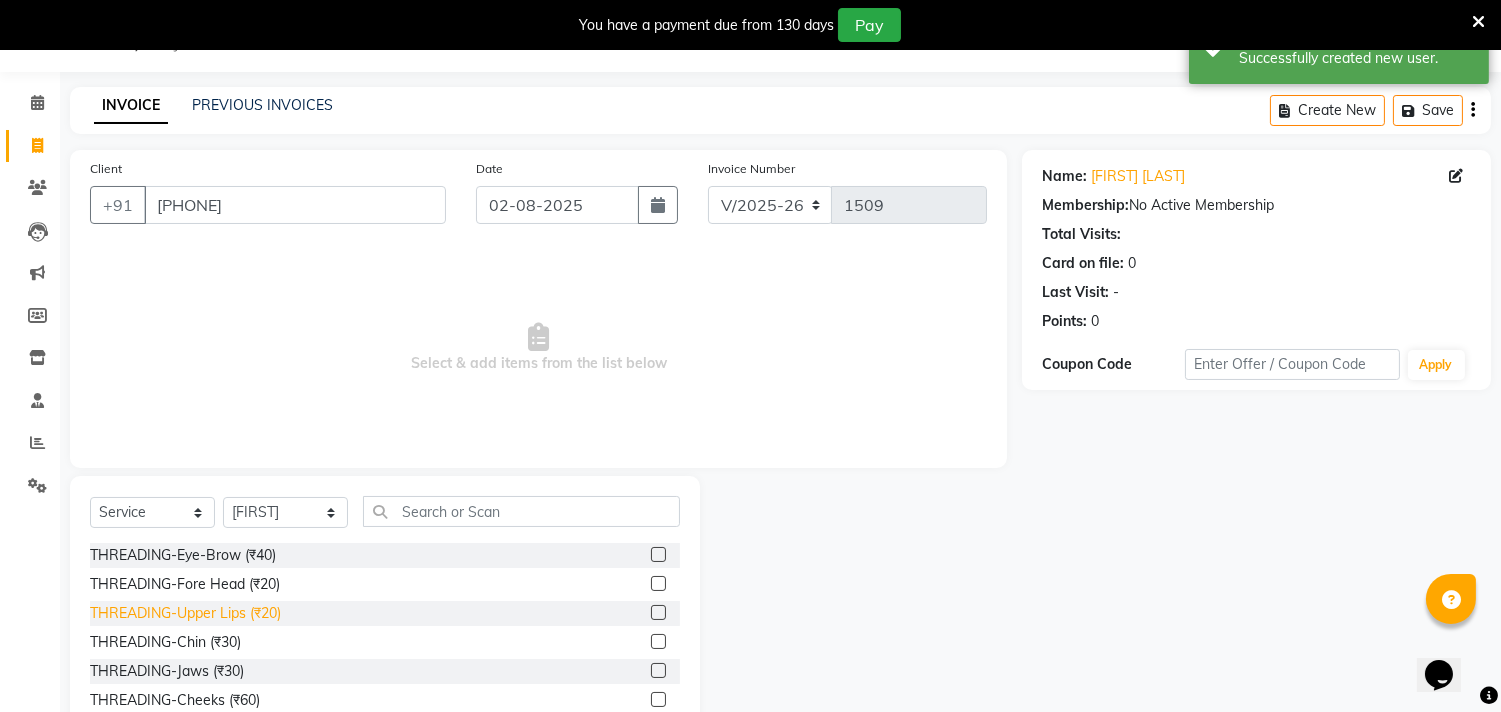 click on "THREADING-Upper Lips (₹20)" 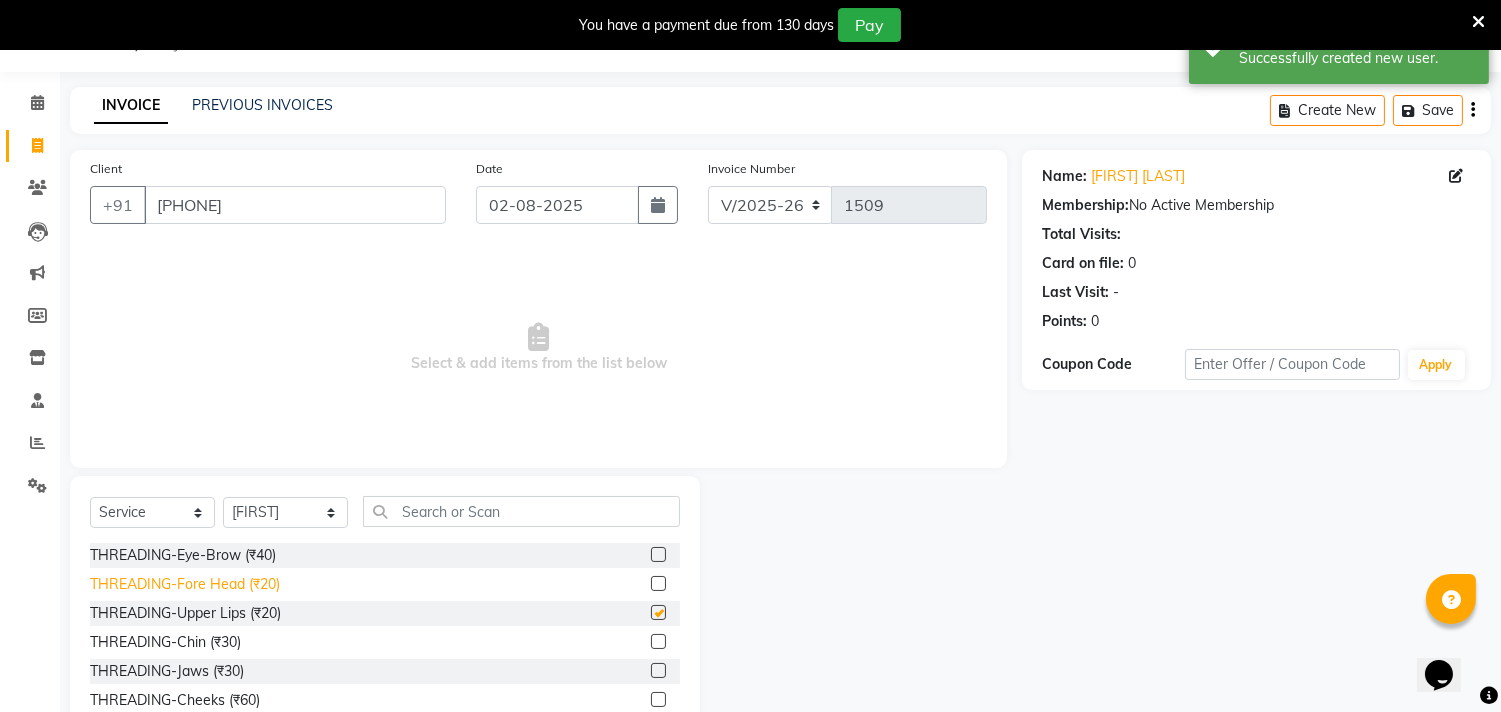 checkbox on "false" 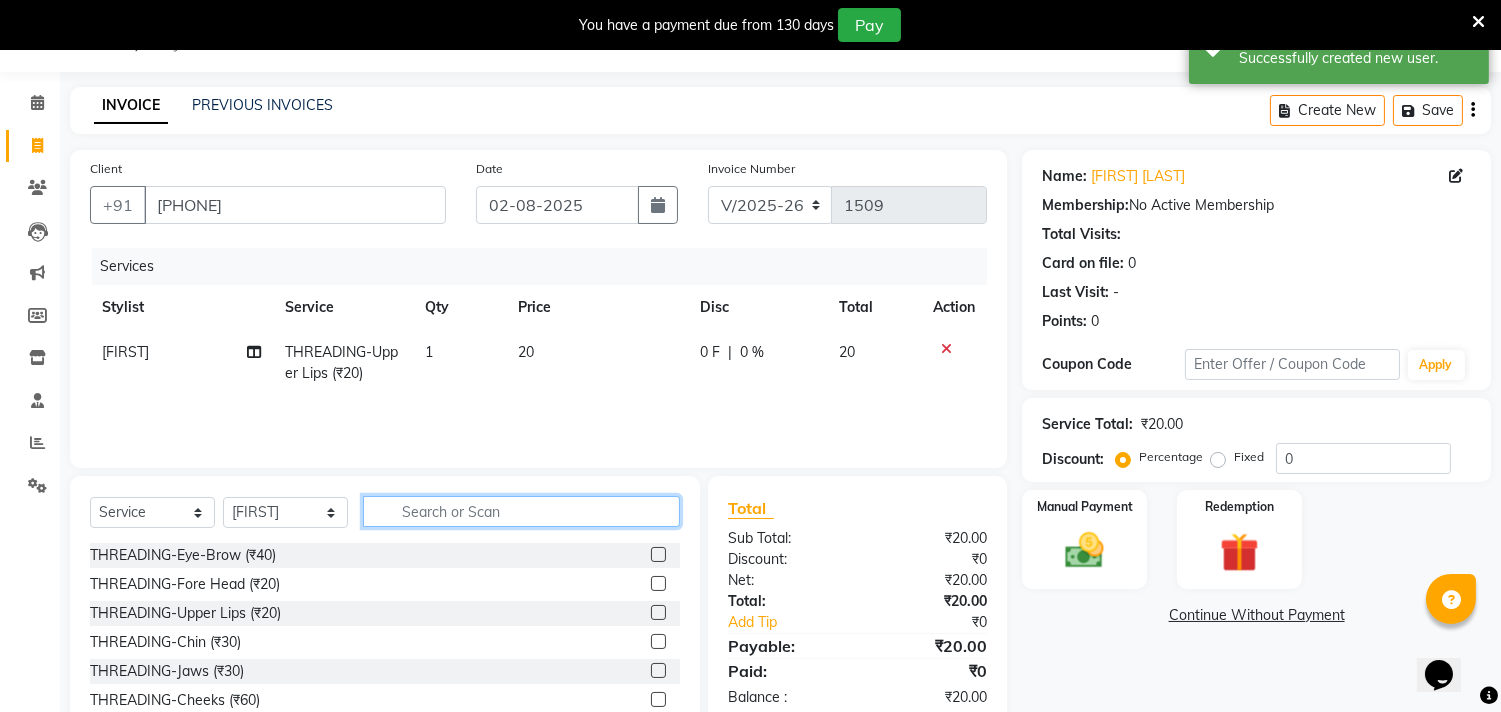 click 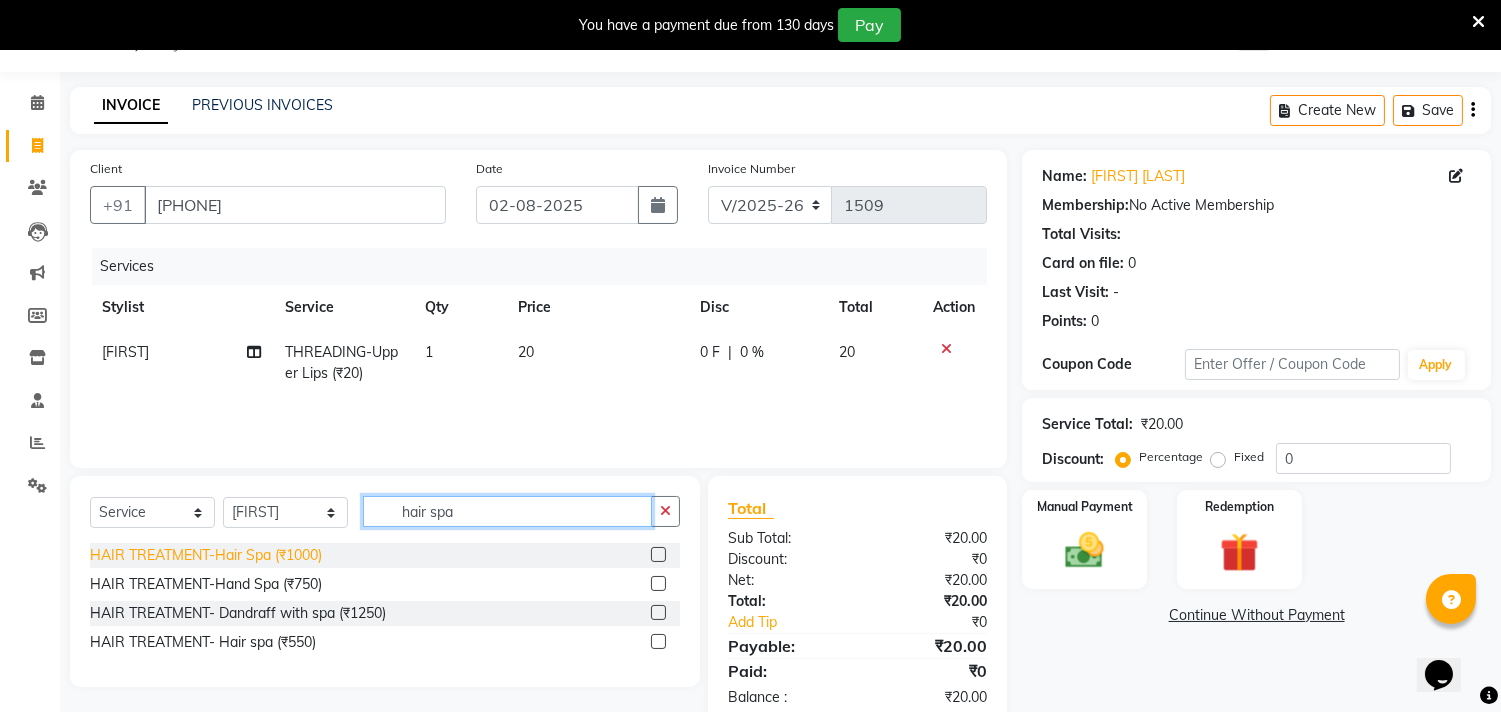 type on "hair spa" 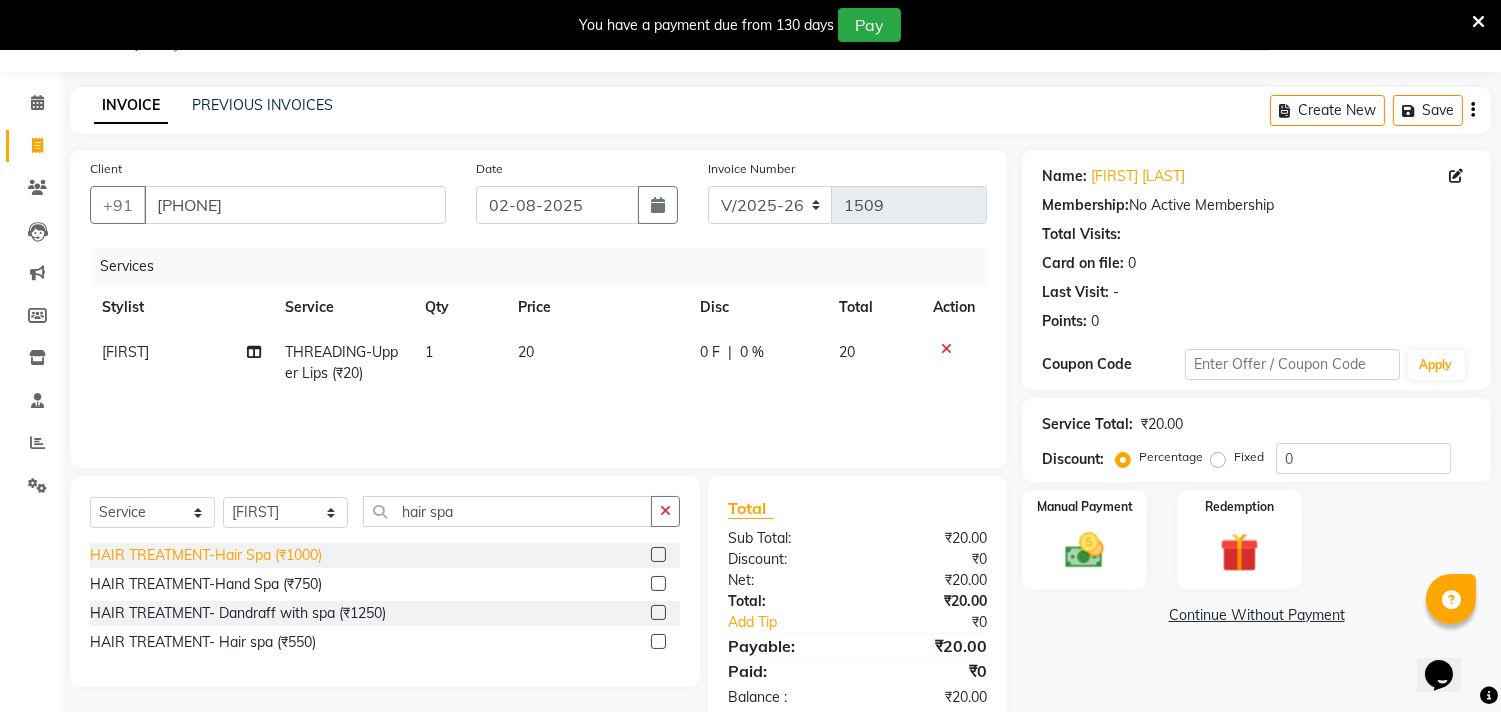 click on "HAIR TREATMENT-Hair Spa (₹1000)" 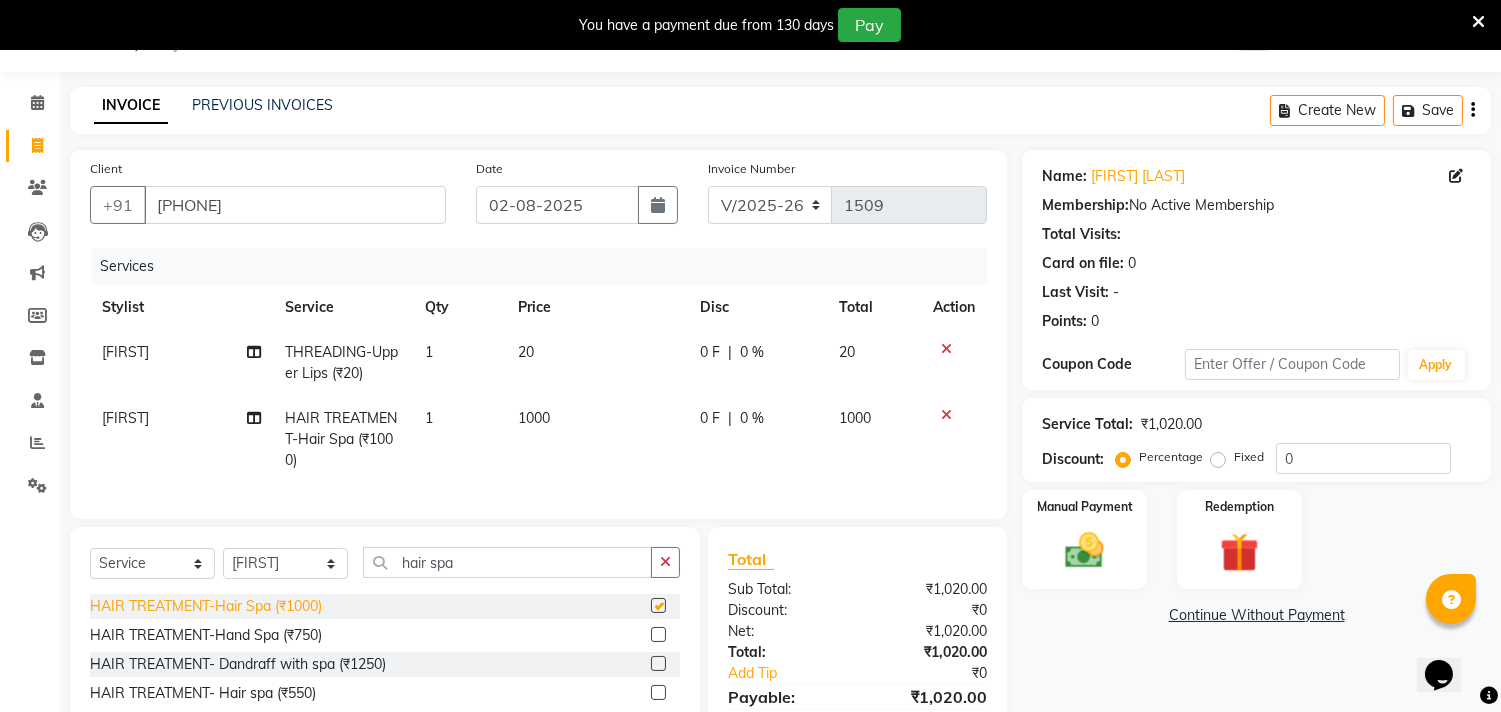 checkbox on "false" 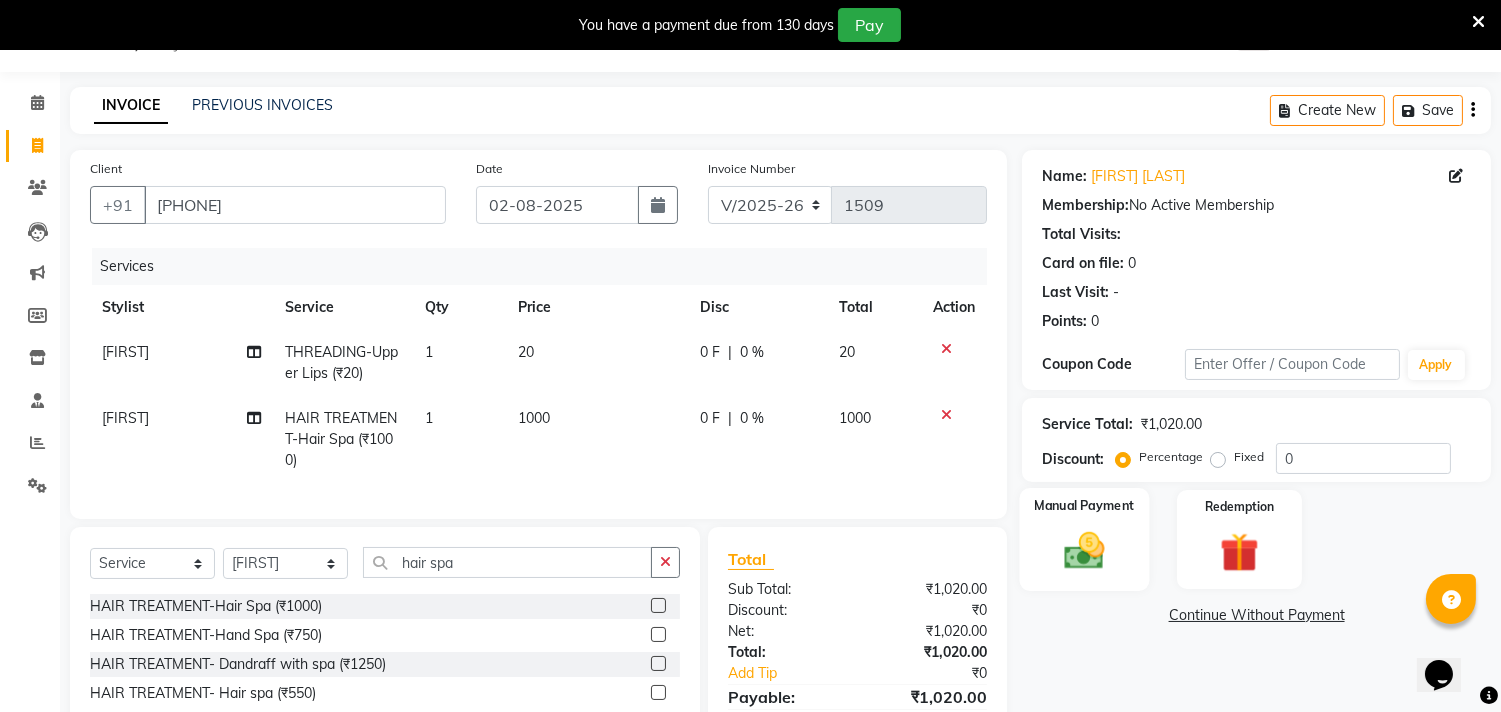 click 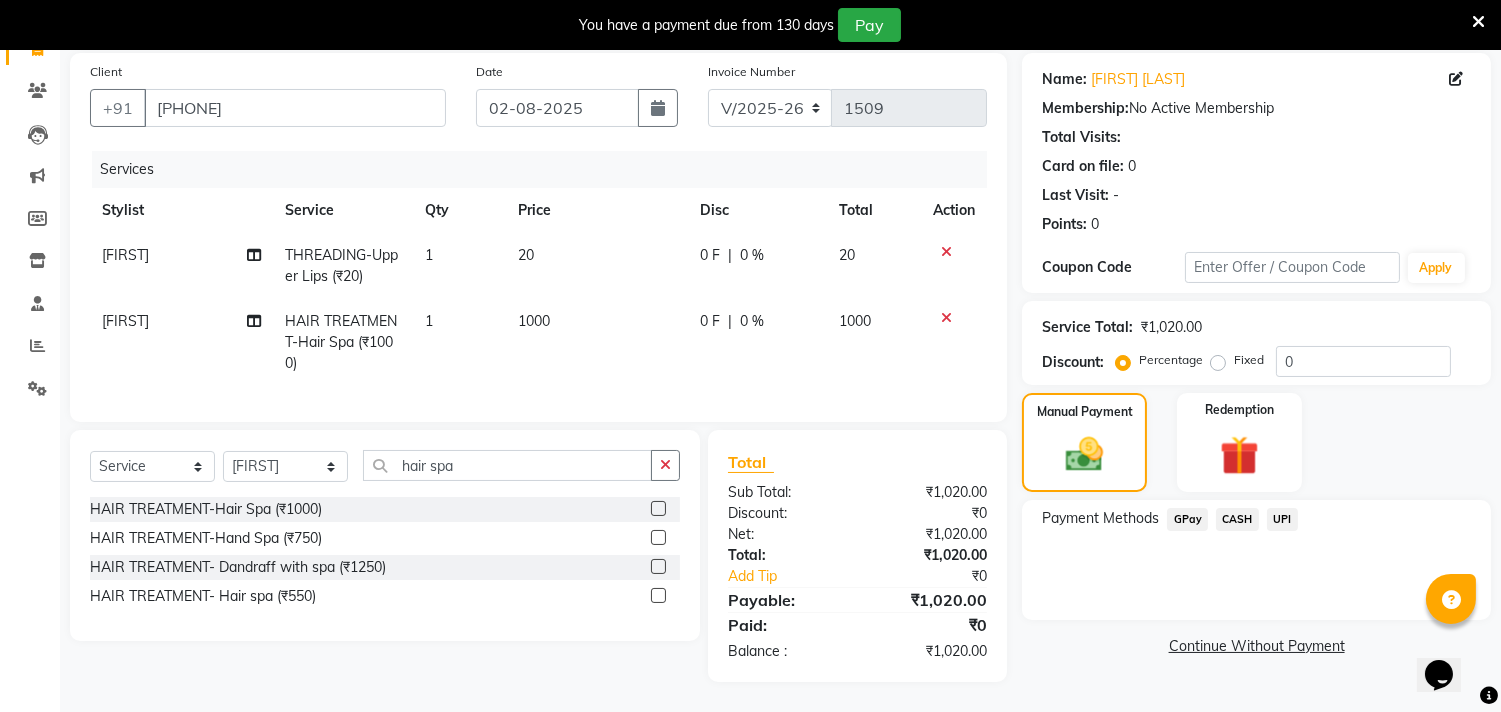 scroll, scrollTop: 163, scrollLeft: 0, axis: vertical 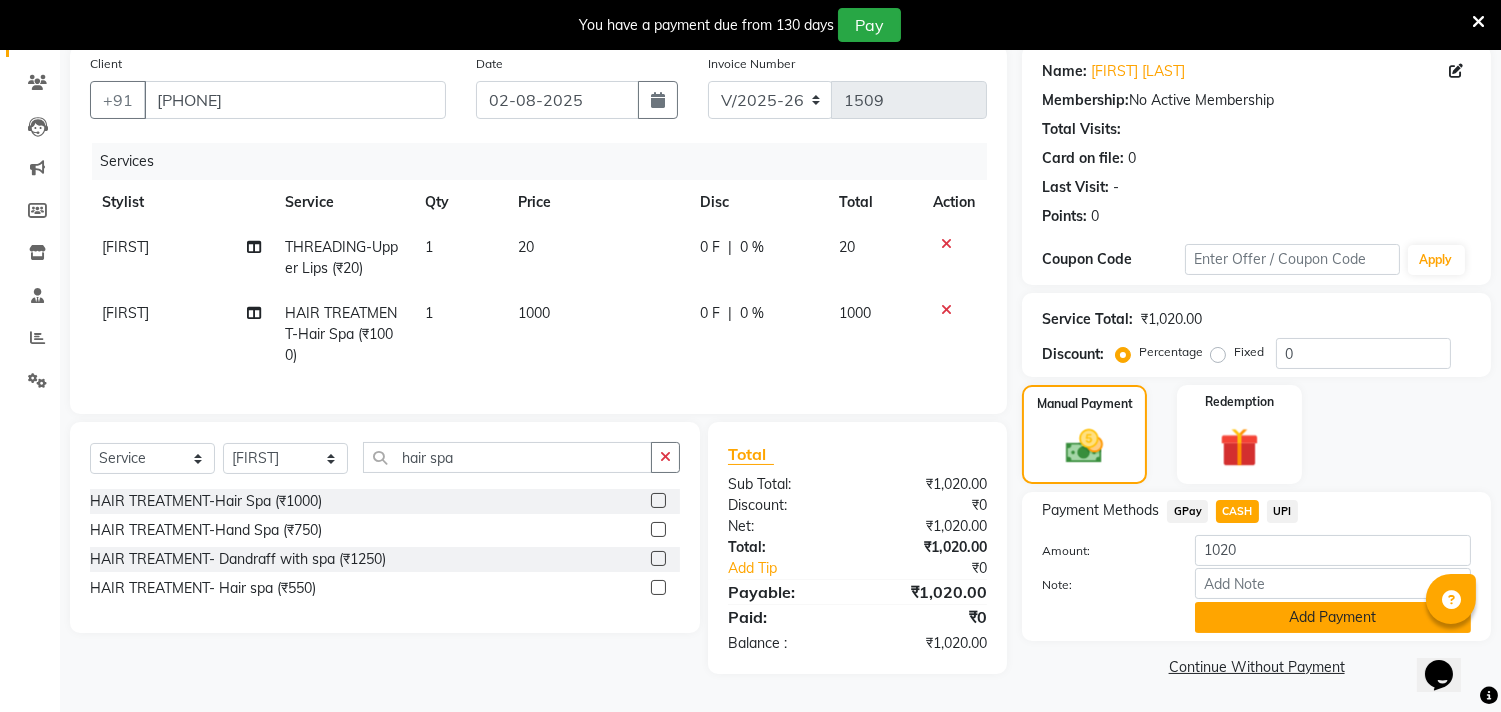 click on "Add Payment" 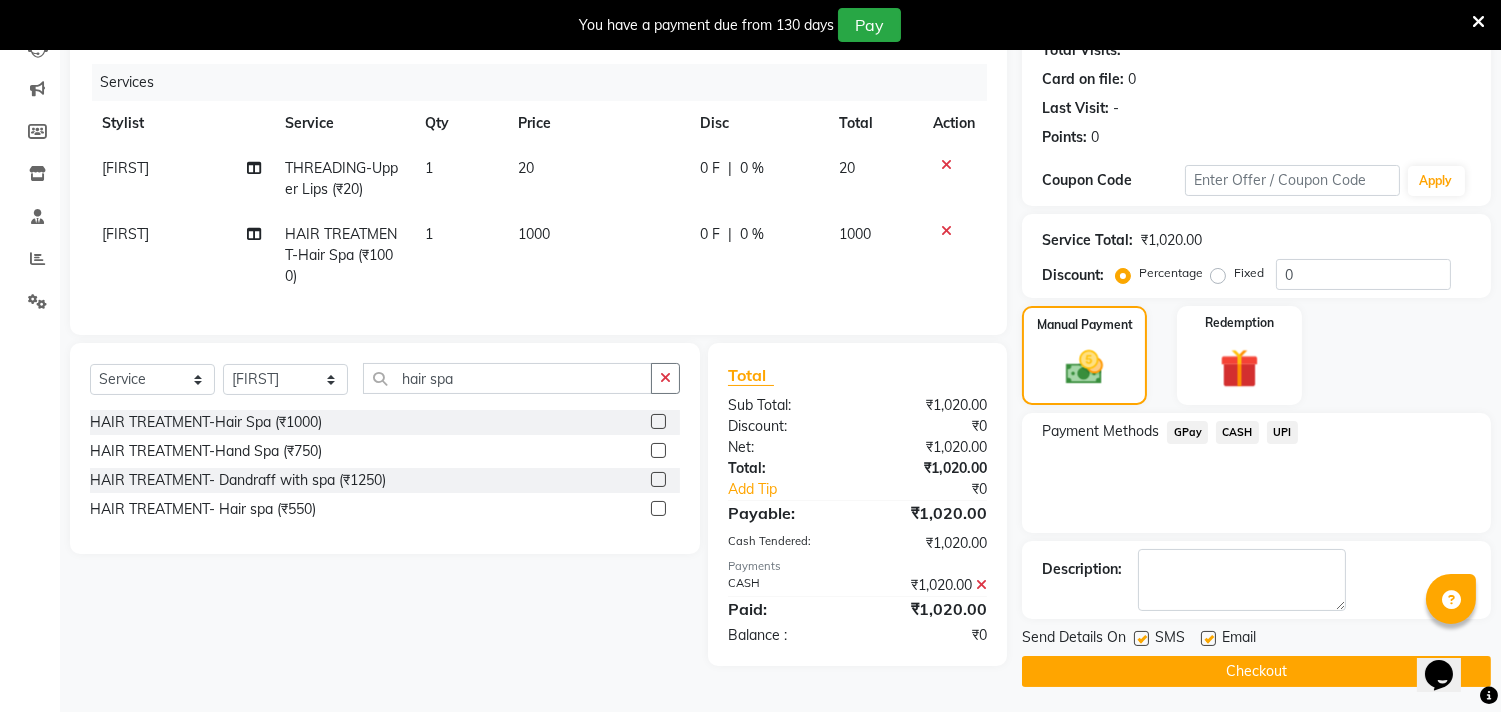 scroll, scrollTop: 237, scrollLeft: 0, axis: vertical 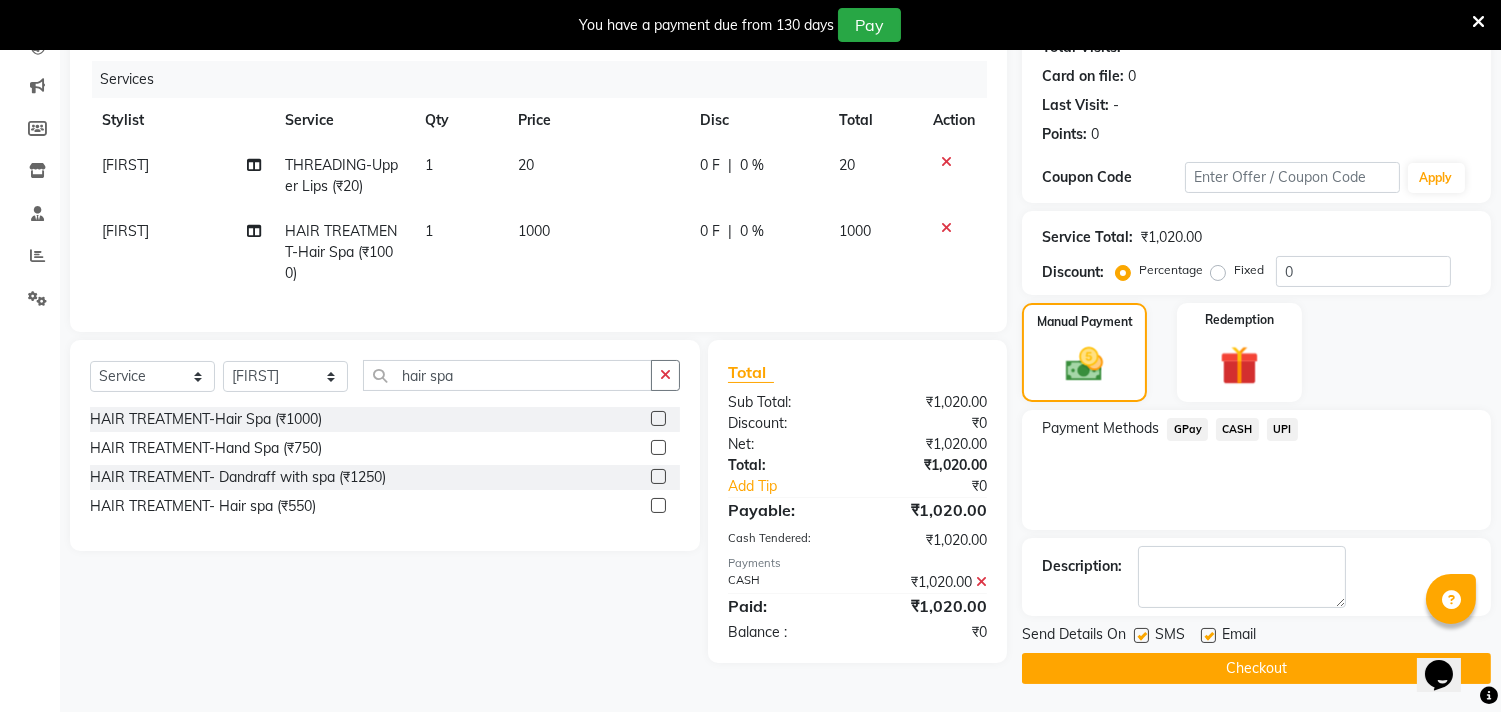 click on "Checkout" 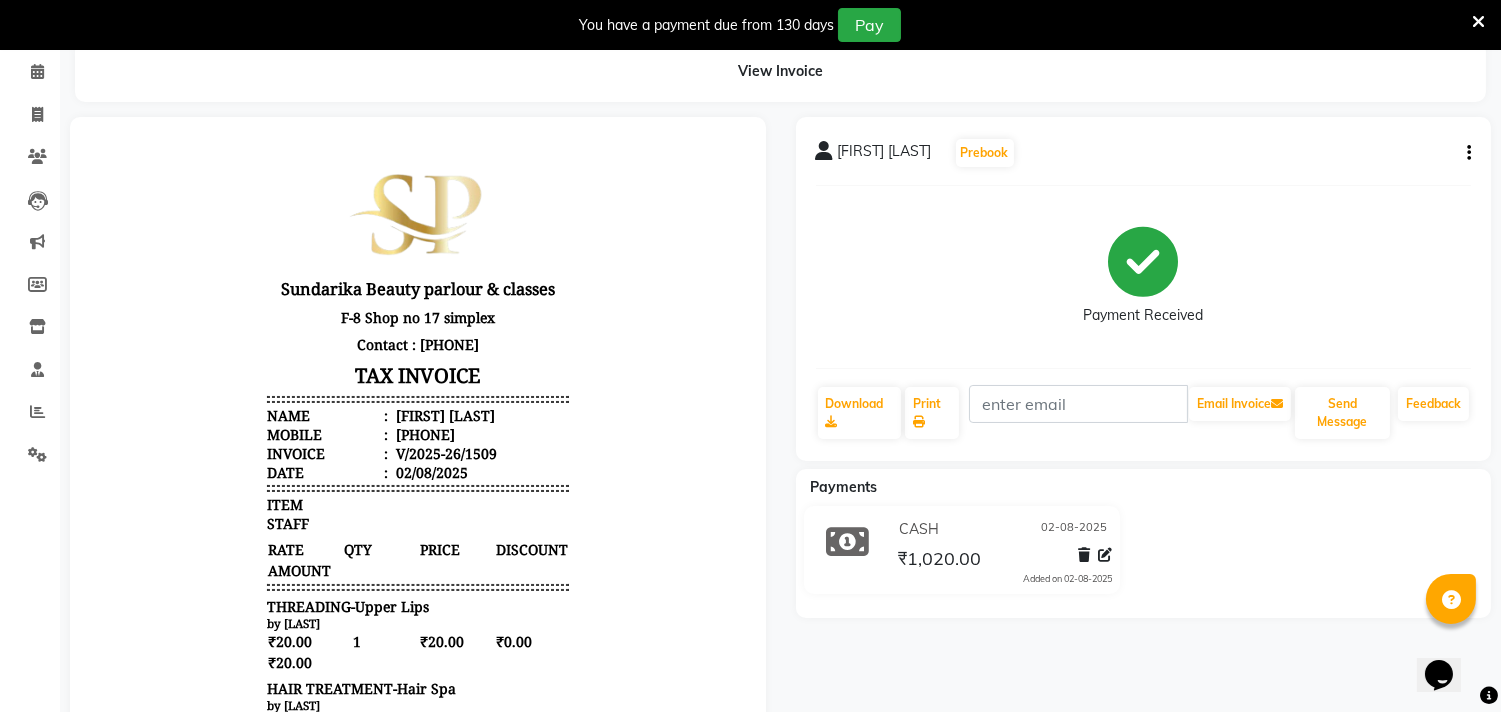 scroll, scrollTop: 0, scrollLeft: 0, axis: both 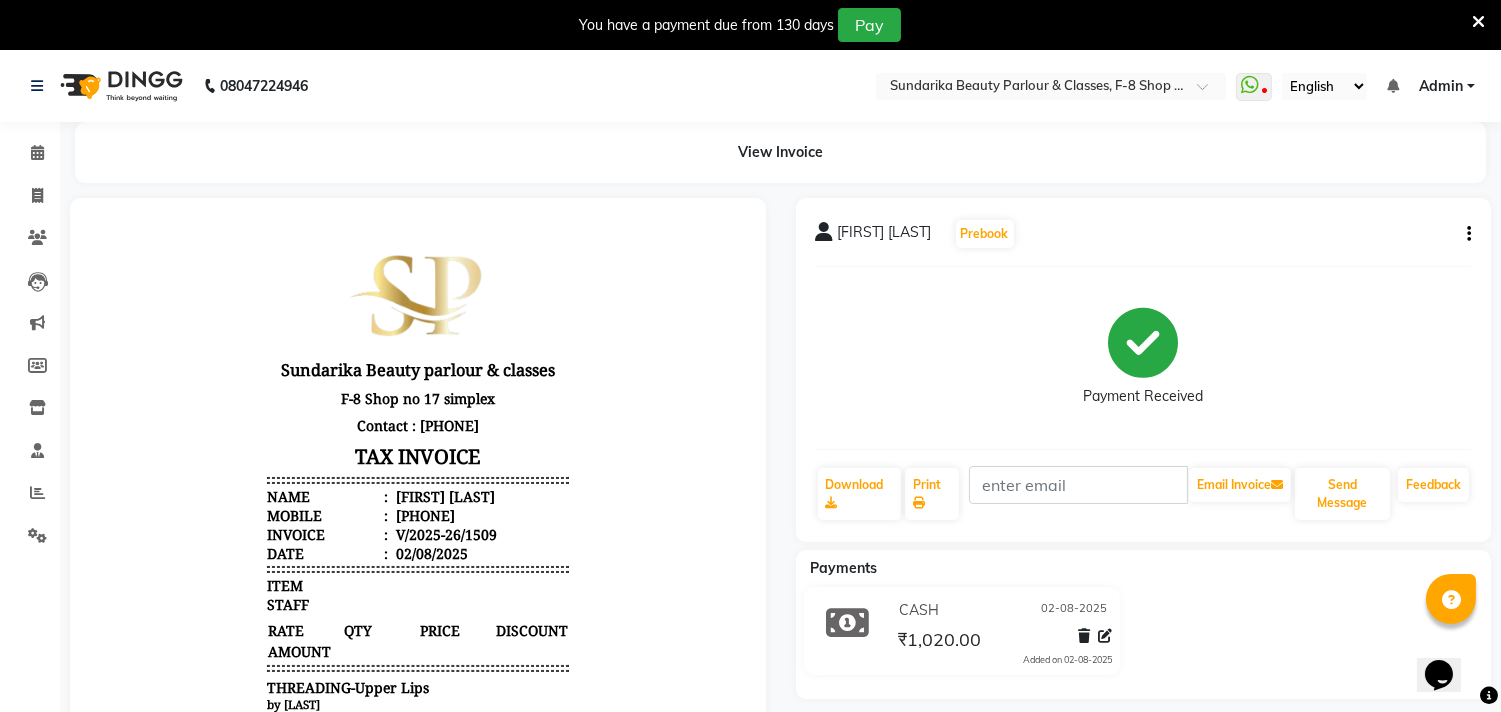 click 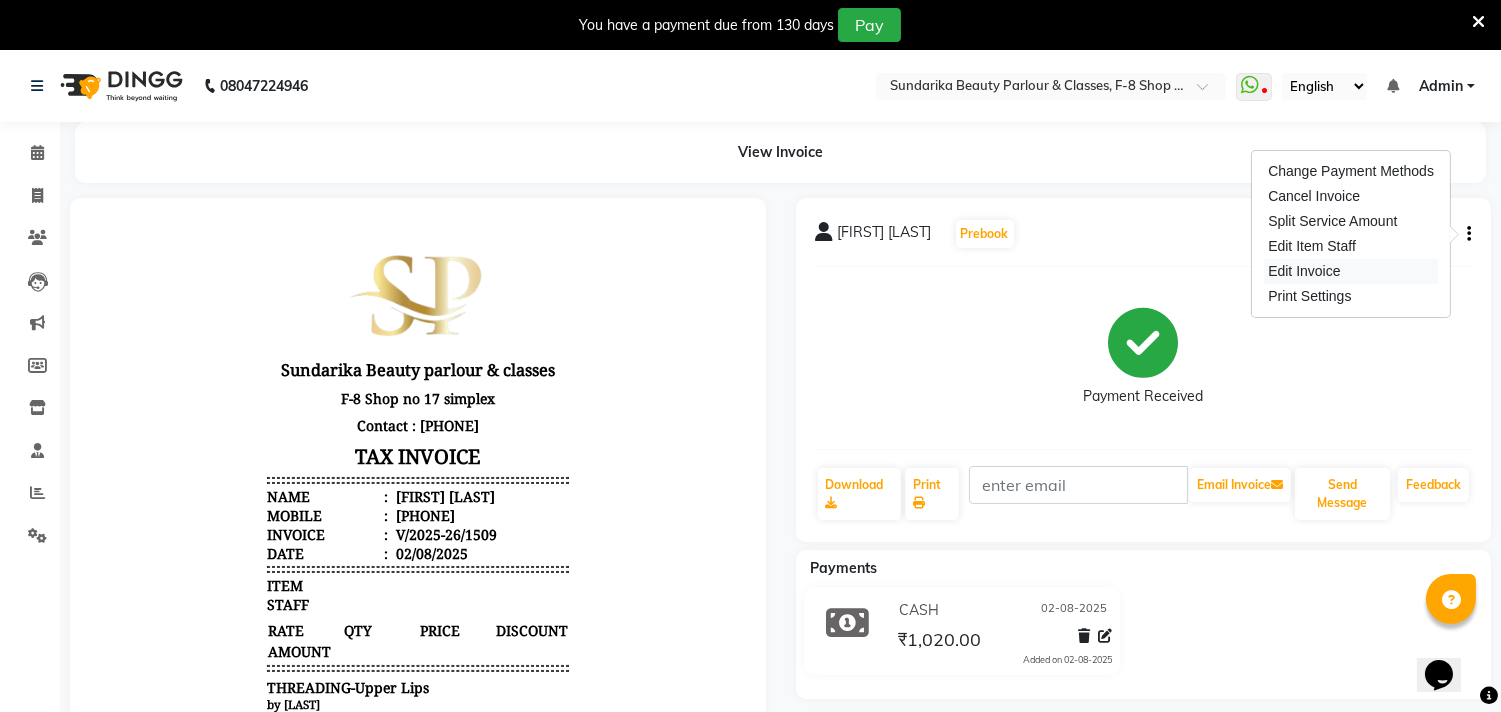click on "Edit Invoice" at bounding box center [1351, 271] 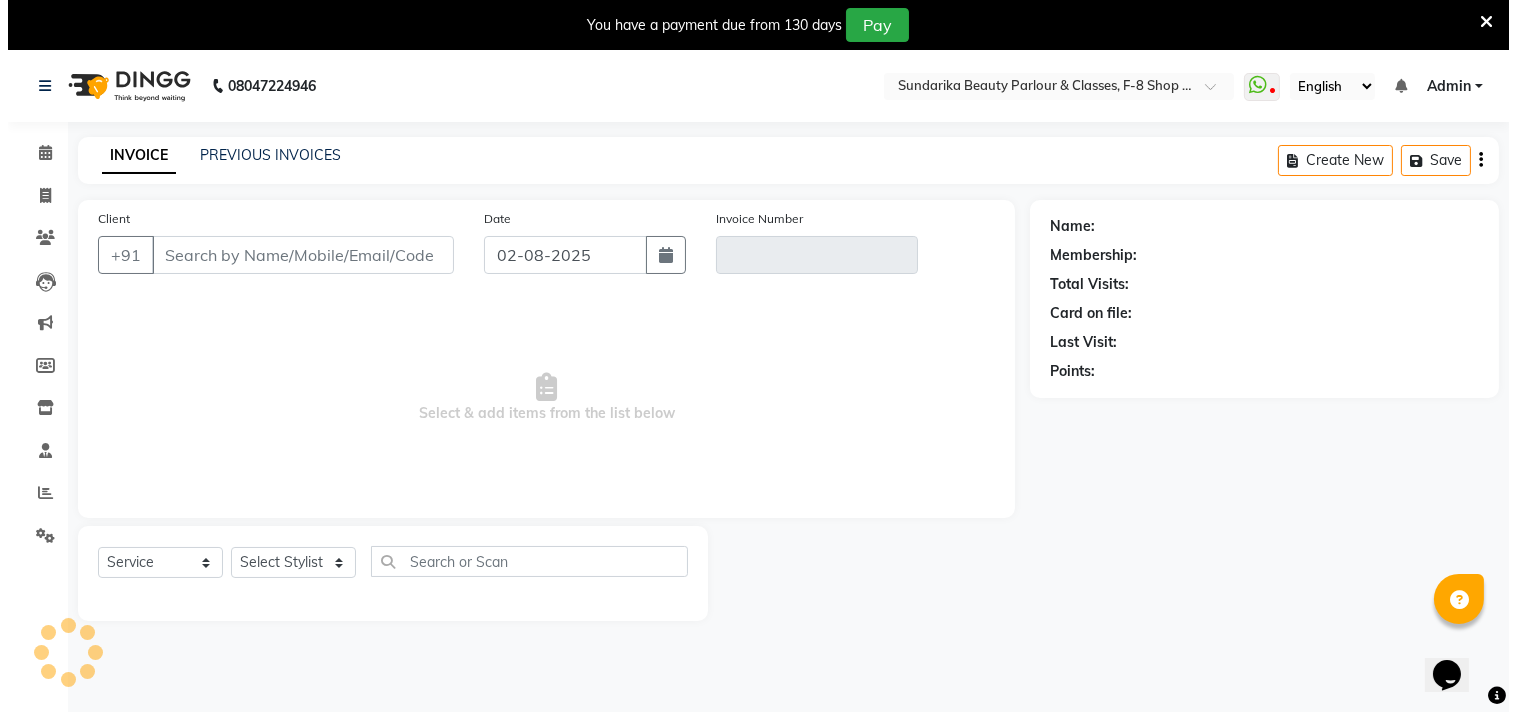 scroll, scrollTop: 50, scrollLeft: 0, axis: vertical 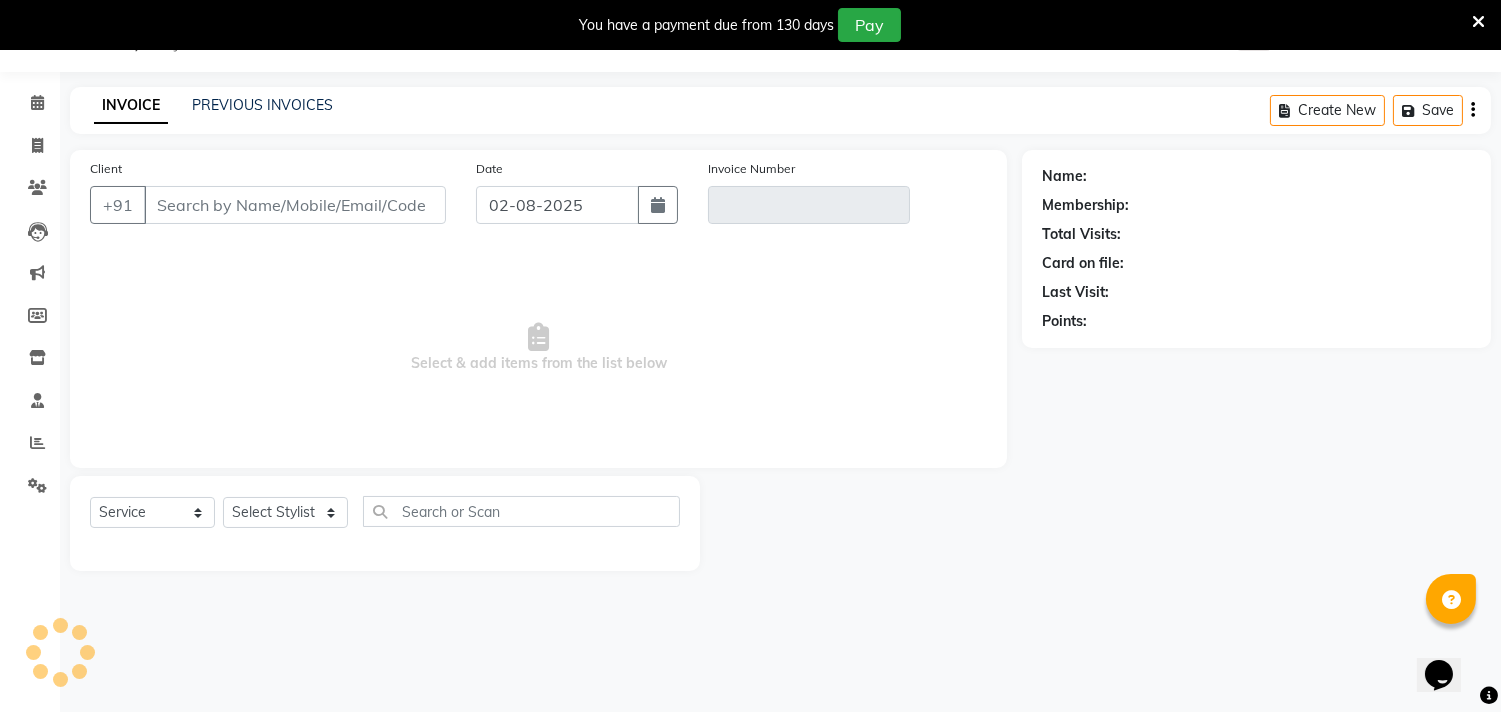 type on "[PHONE]" 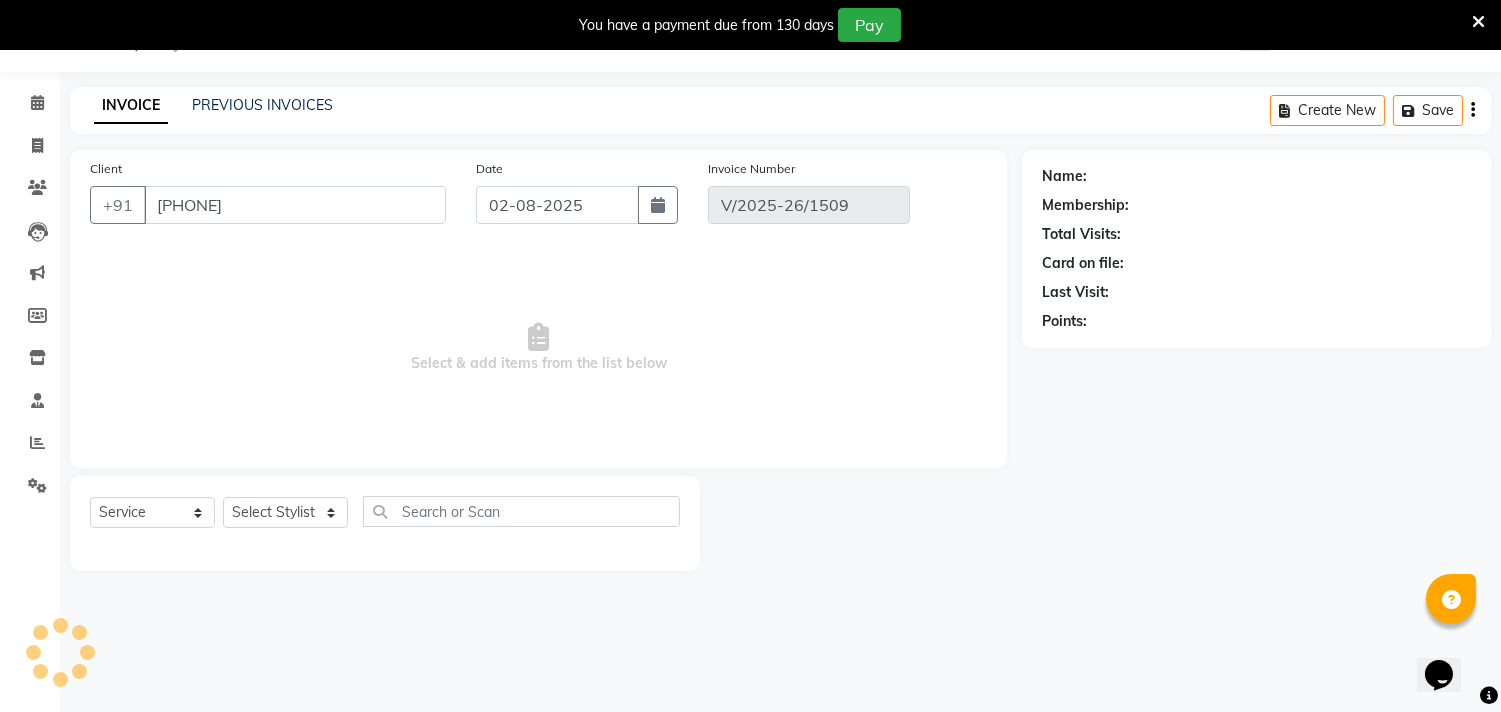 select on "select" 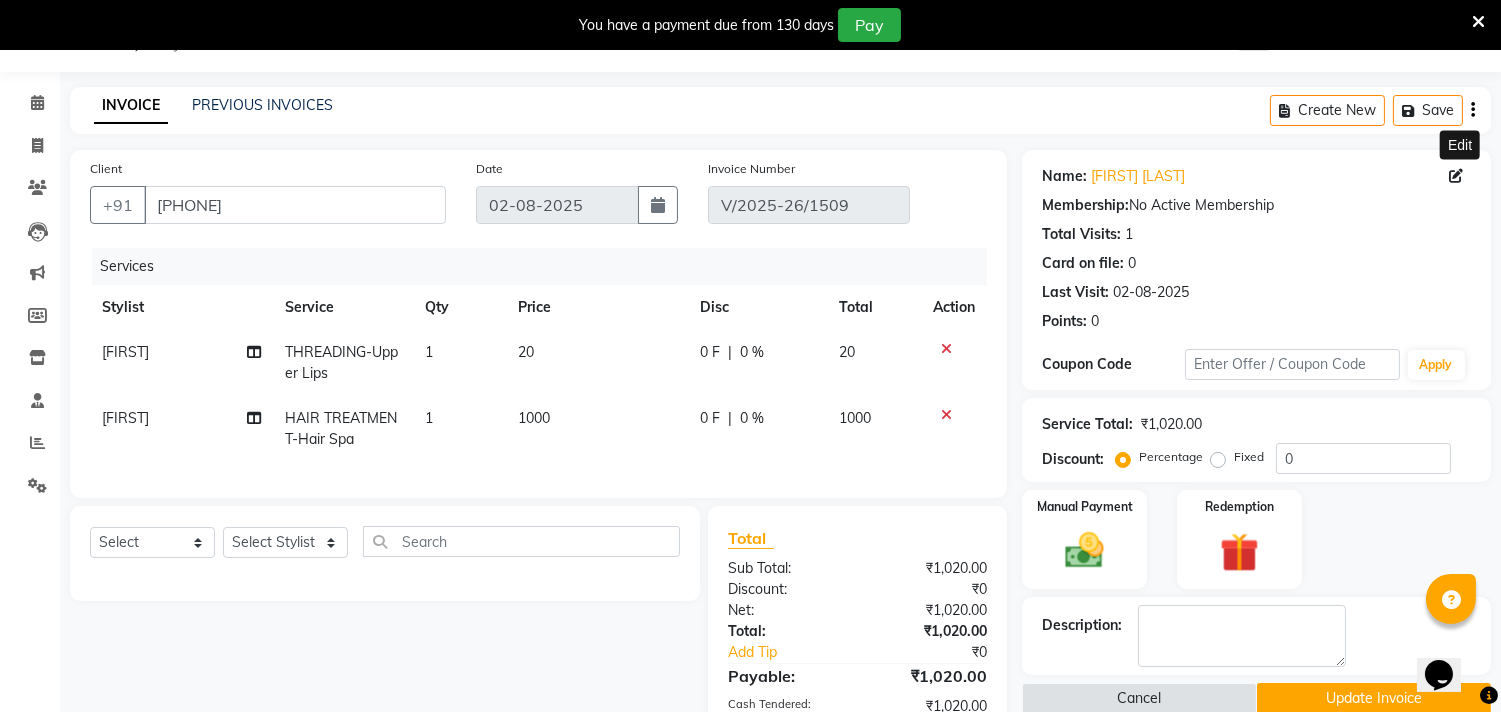 click 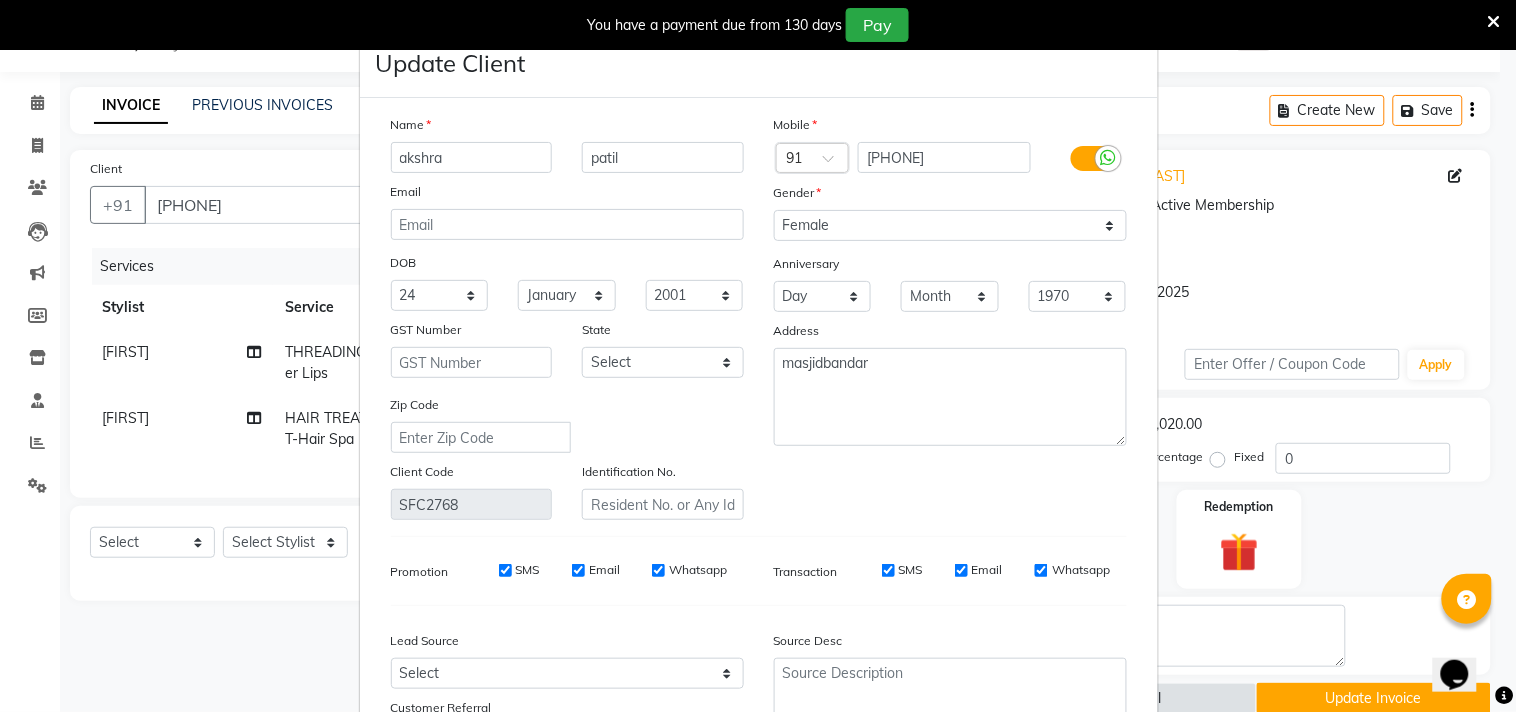 click on "akshra" at bounding box center [472, 157] 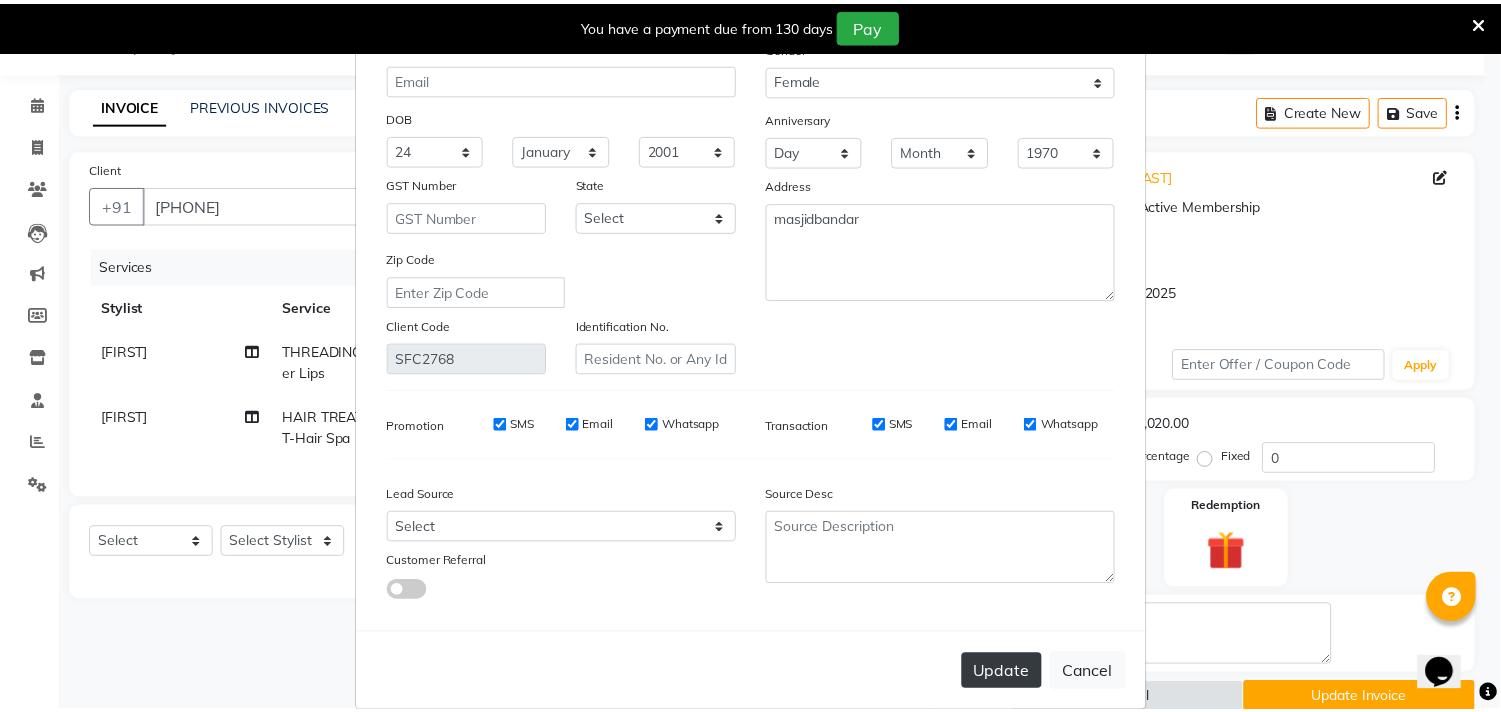 scroll, scrollTop: 177, scrollLeft: 0, axis: vertical 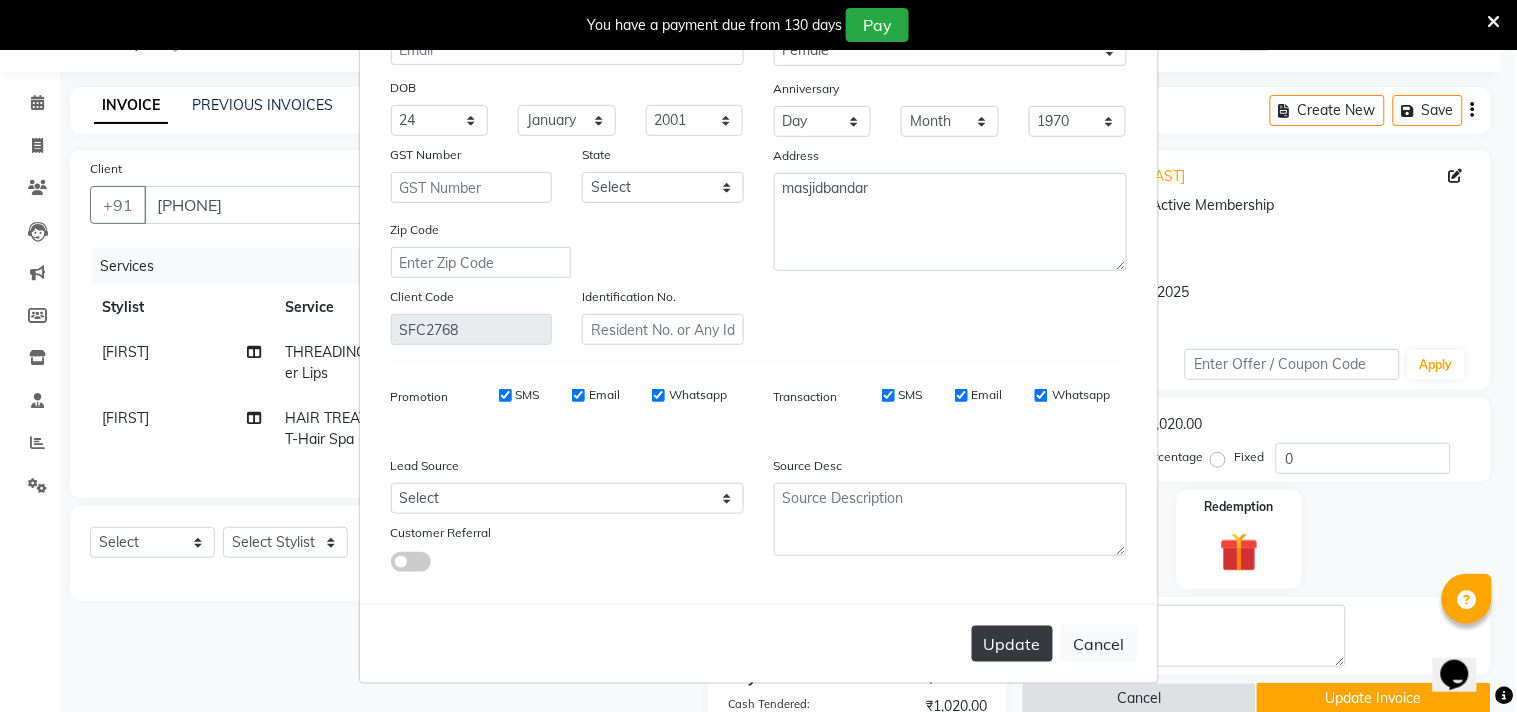type on "akshara" 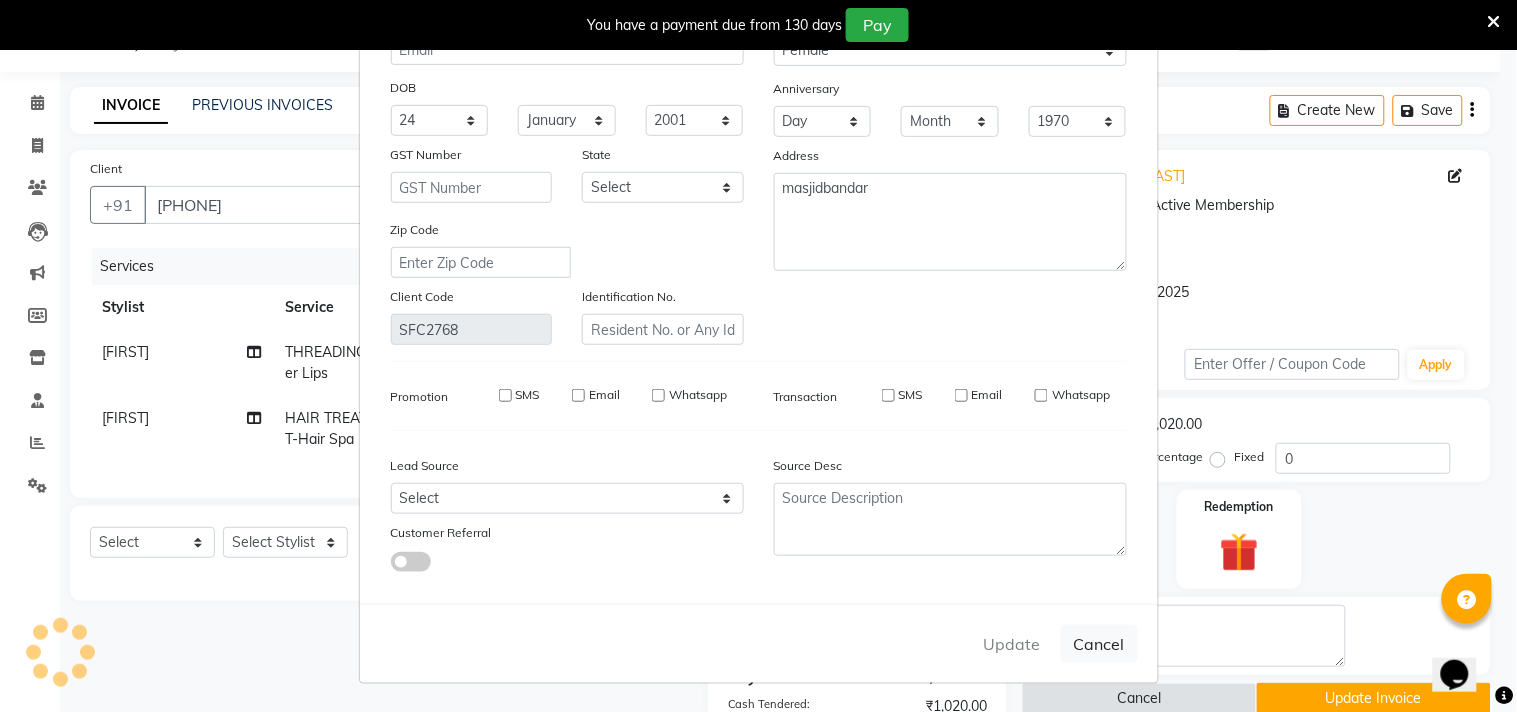 type 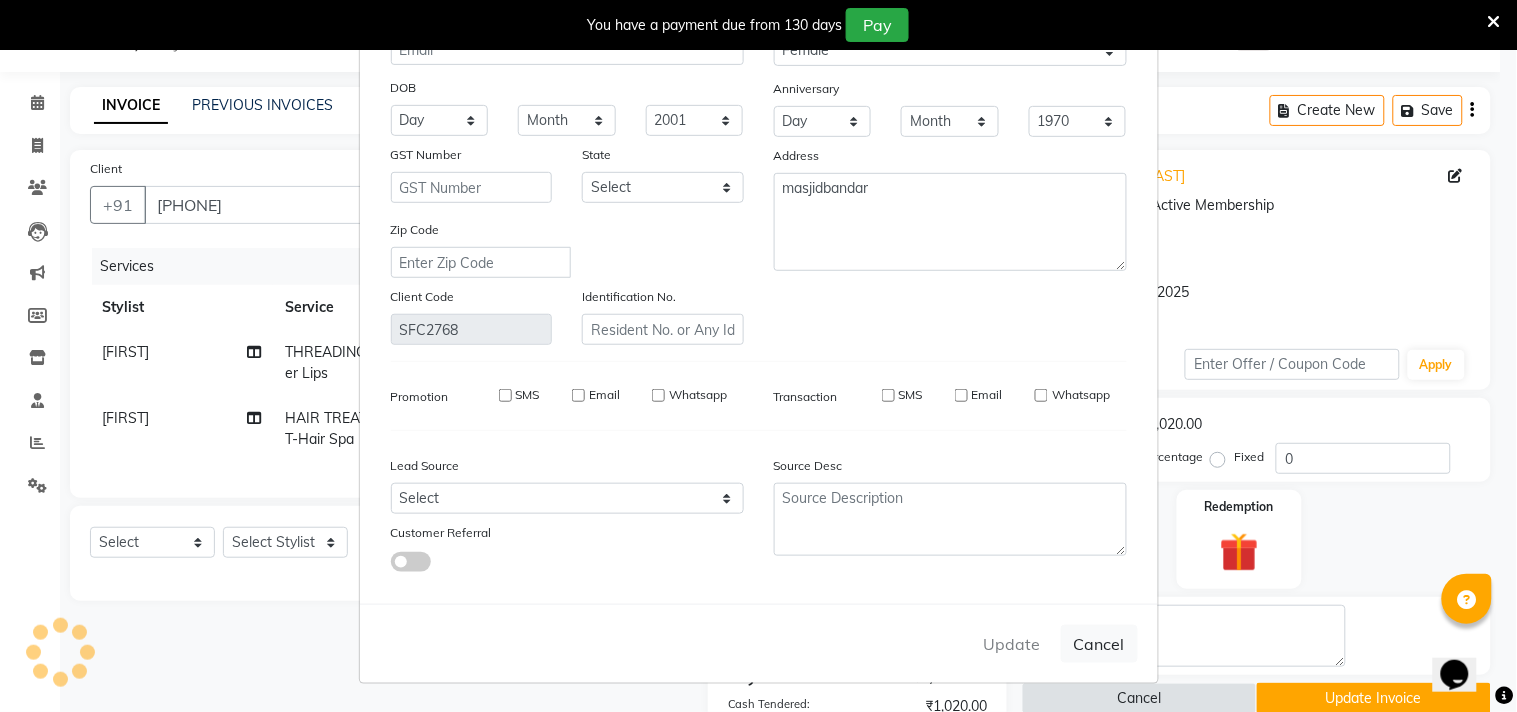 select 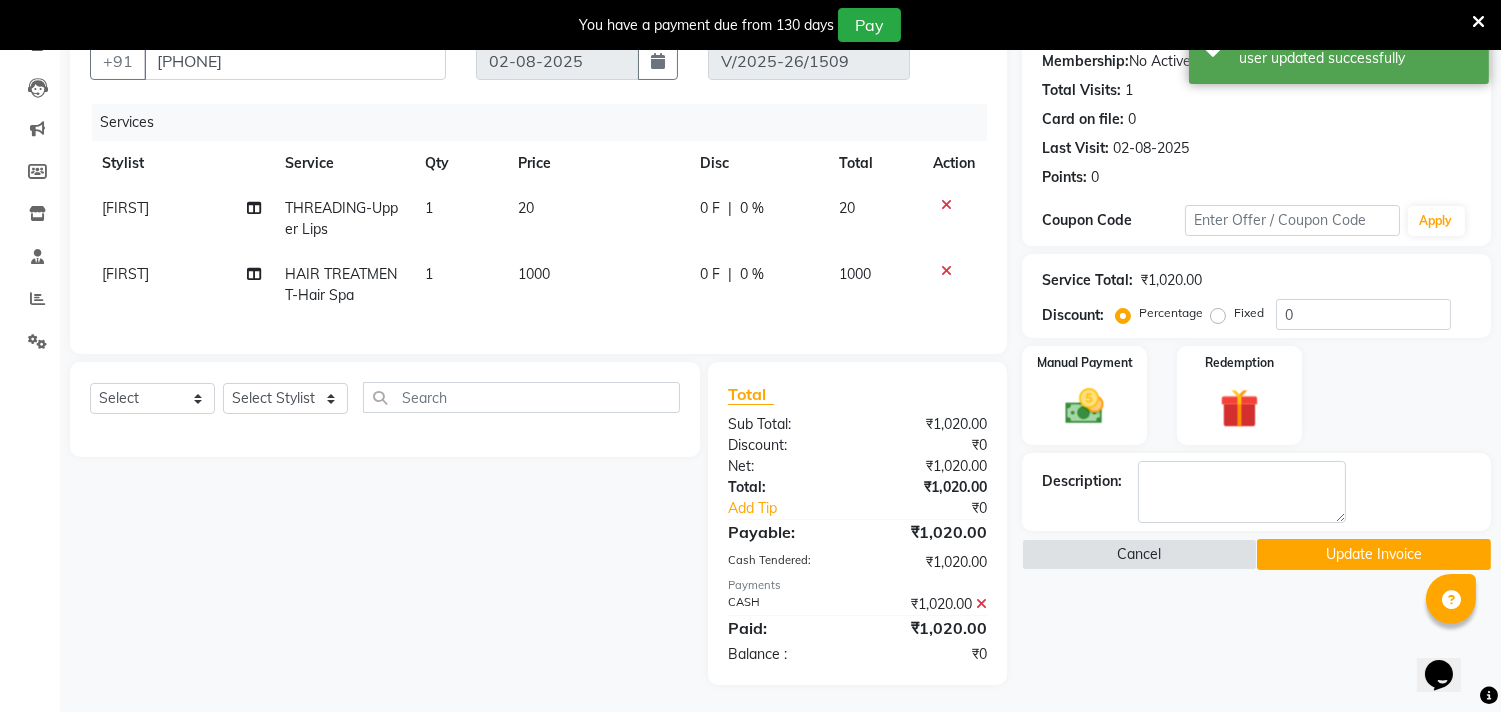 scroll, scrollTop: 213, scrollLeft: 0, axis: vertical 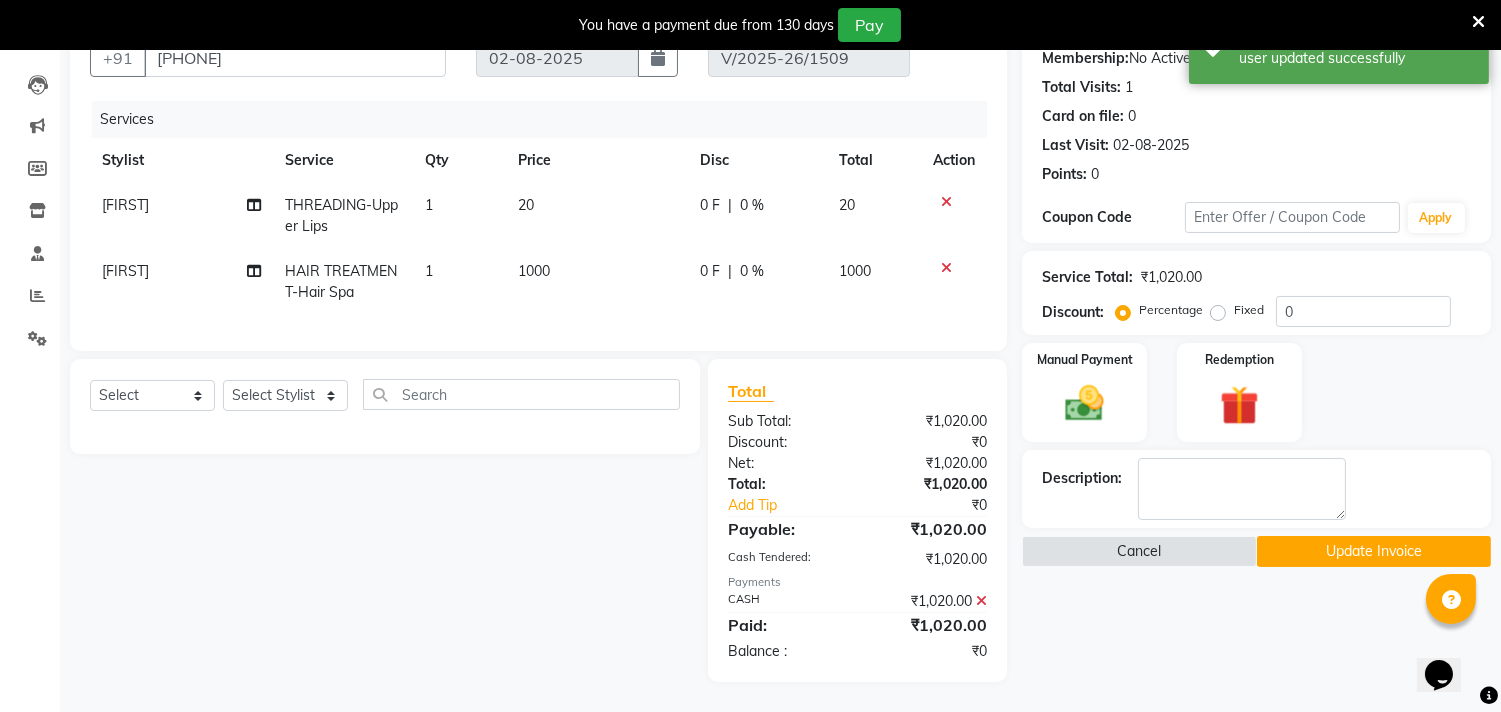 click on "Update Invoice" 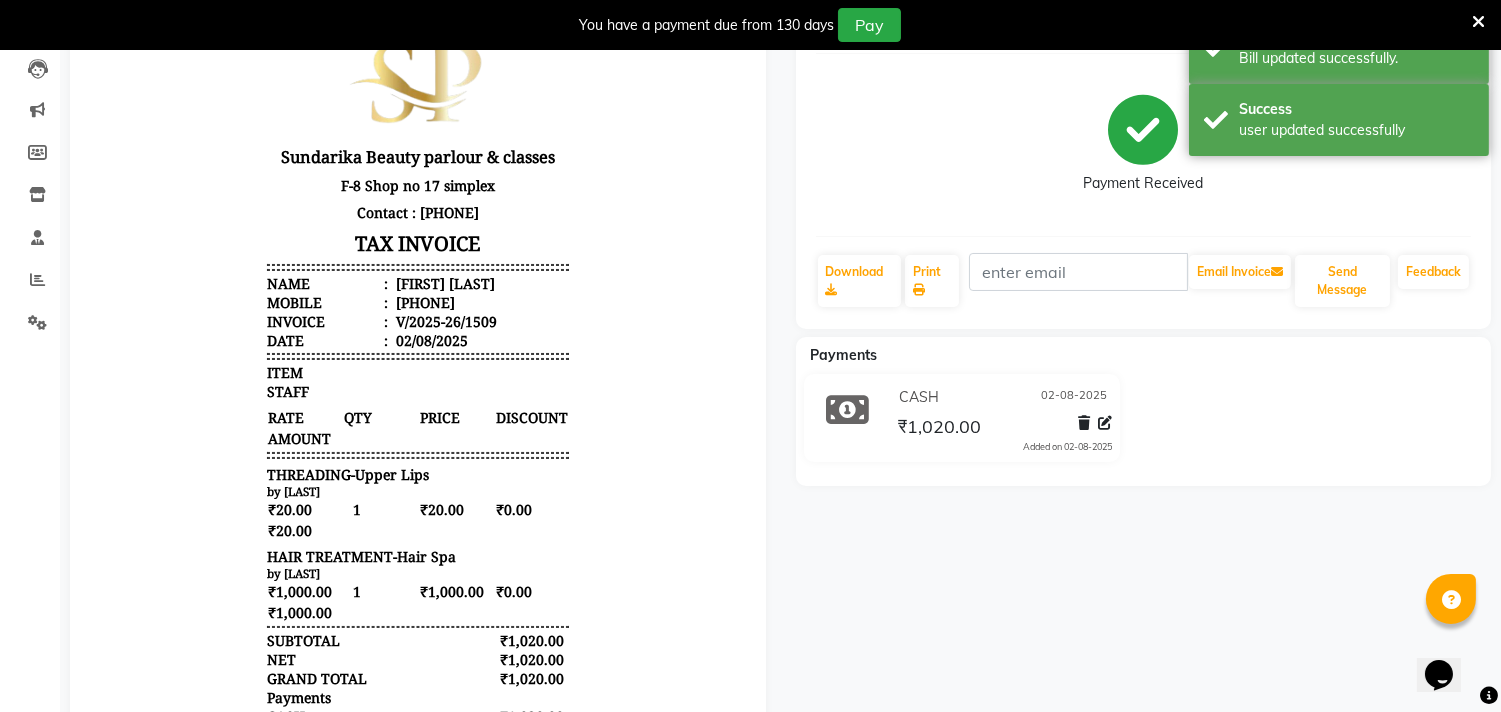 scroll, scrollTop: 0, scrollLeft: 0, axis: both 